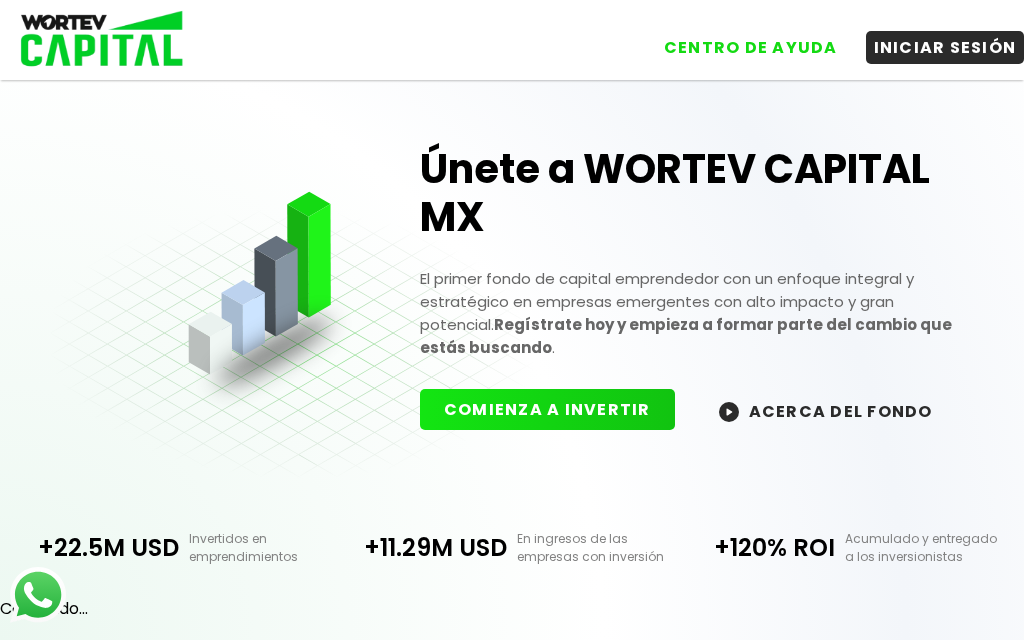 scroll, scrollTop: 0, scrollLeft: 0, axis: both 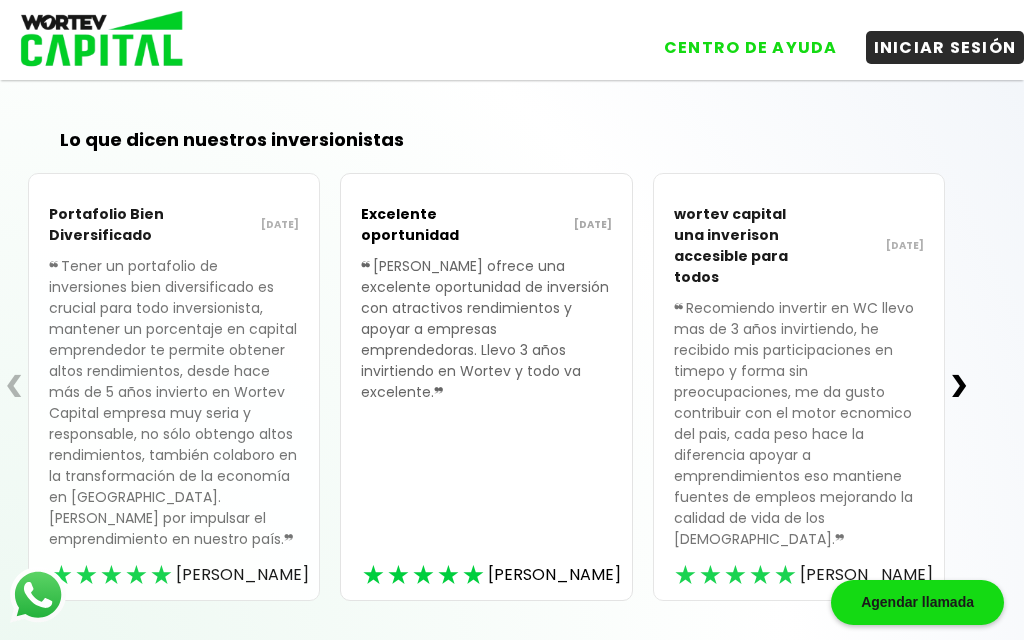 click on "❯" at bounding box center (959, 386) 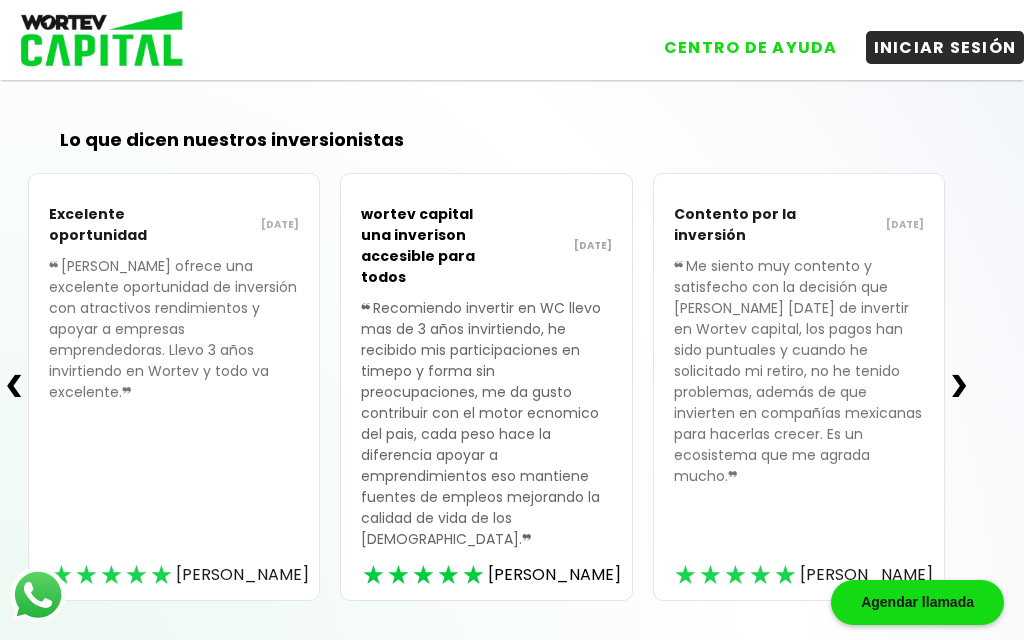 click on "❯" at bounding box center [959, 386] 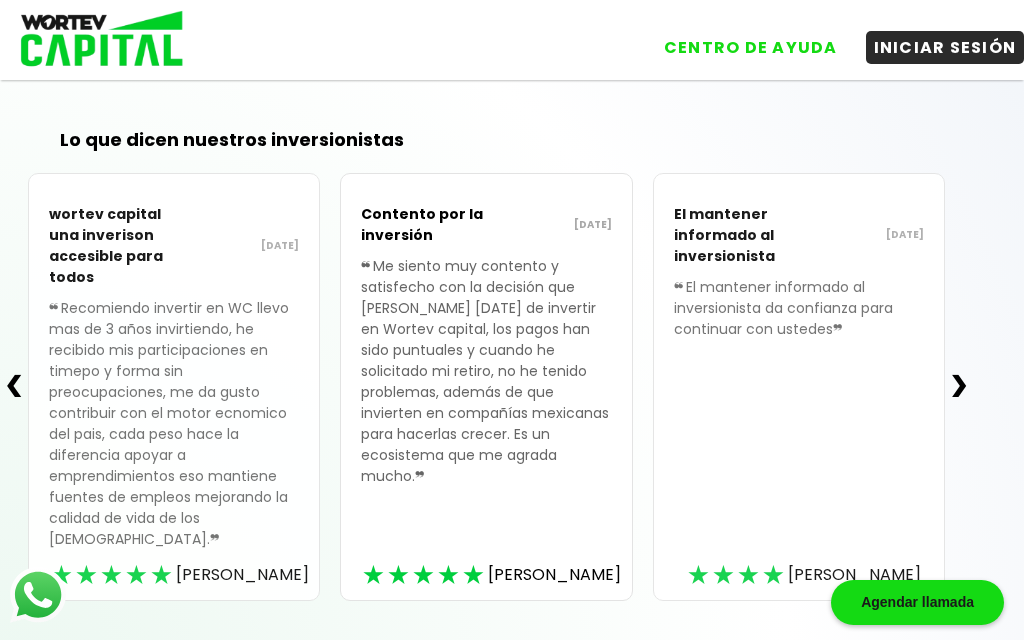 click on "❯" at bounding box center (959, 386) 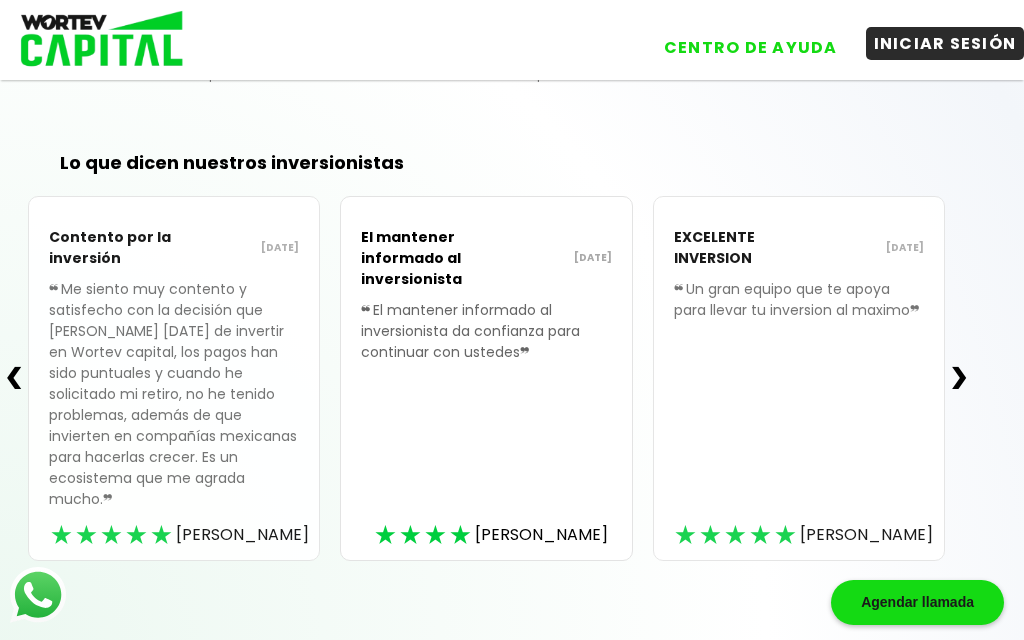 click on "INICIAR SESIÓN" at bounding box center [945, 43] 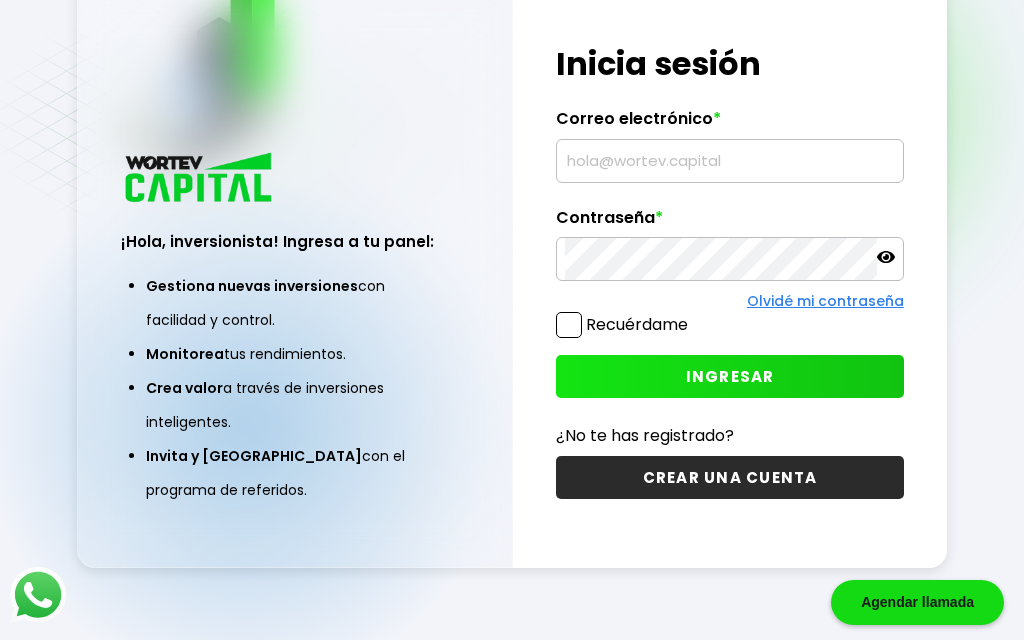 type on "[EMAIL_ADDRESS][DOMAIN_NAME]" 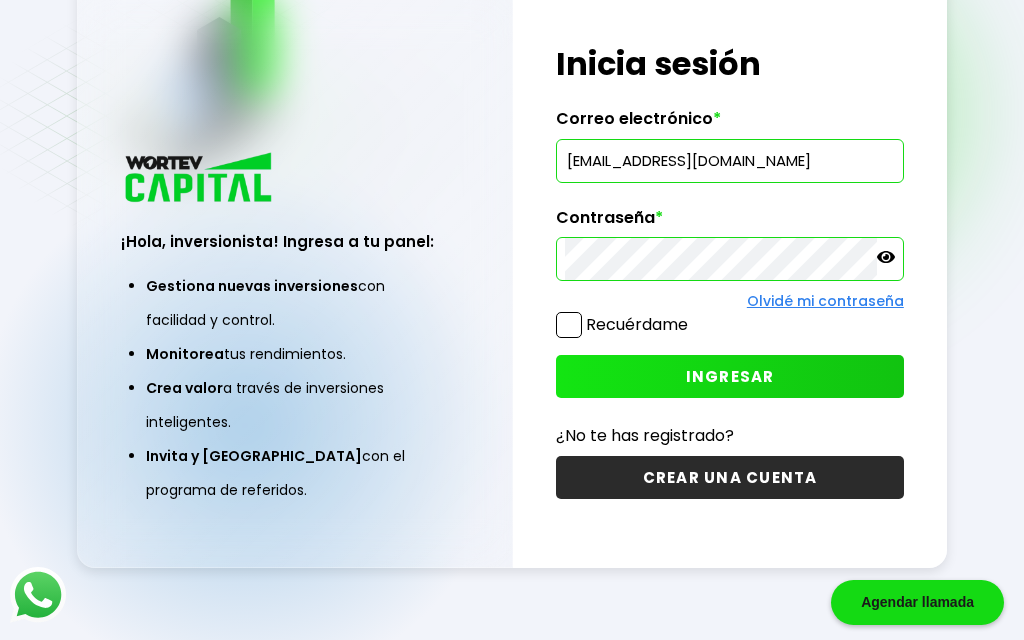 click 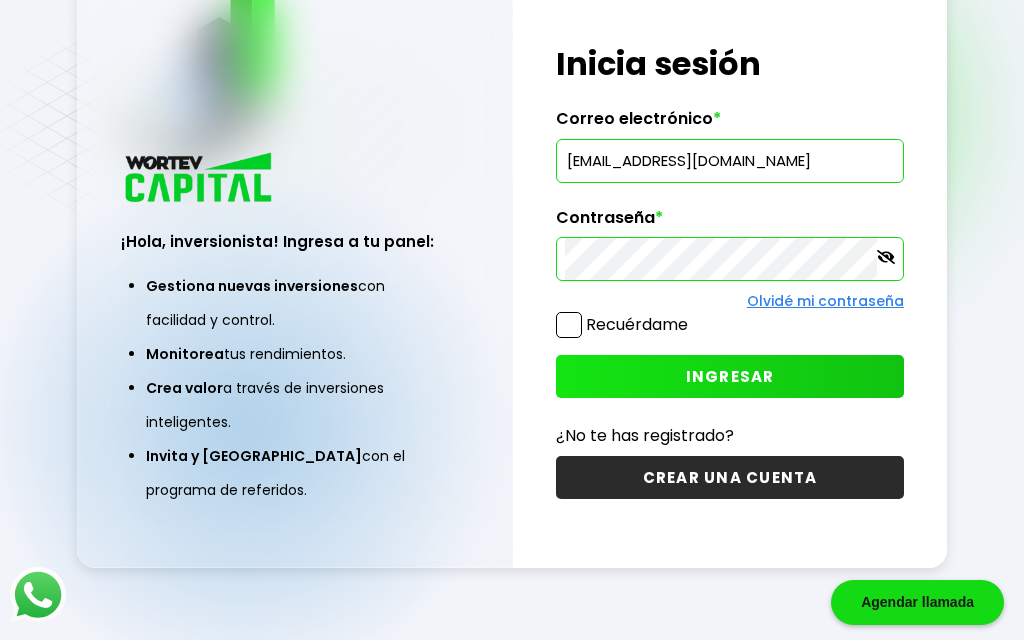 click at bounding box center [569, 325] 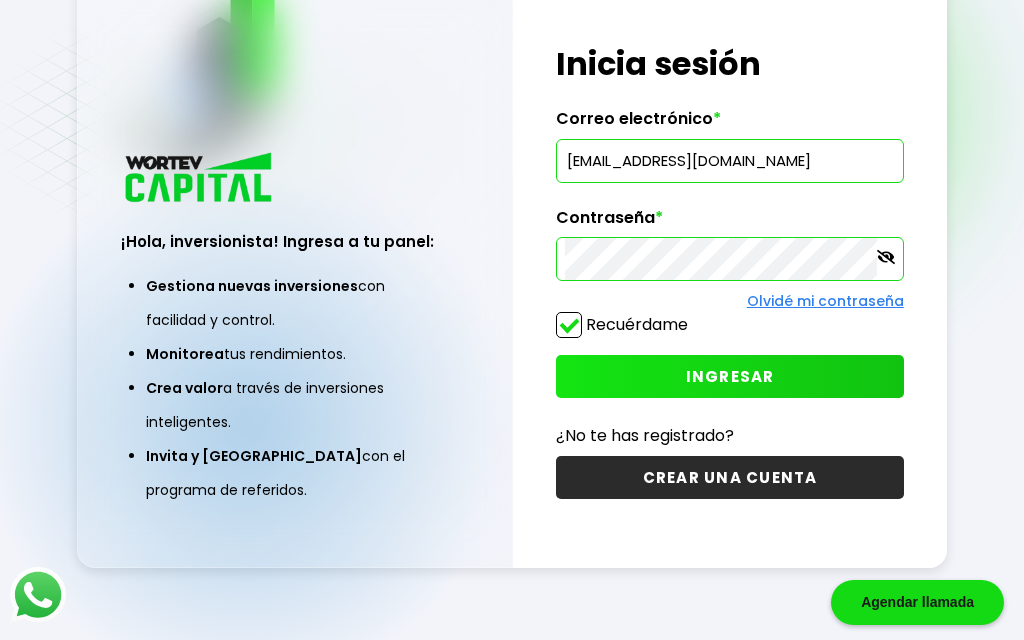 click on "INGRESAR" at bounding box center (730, 376) 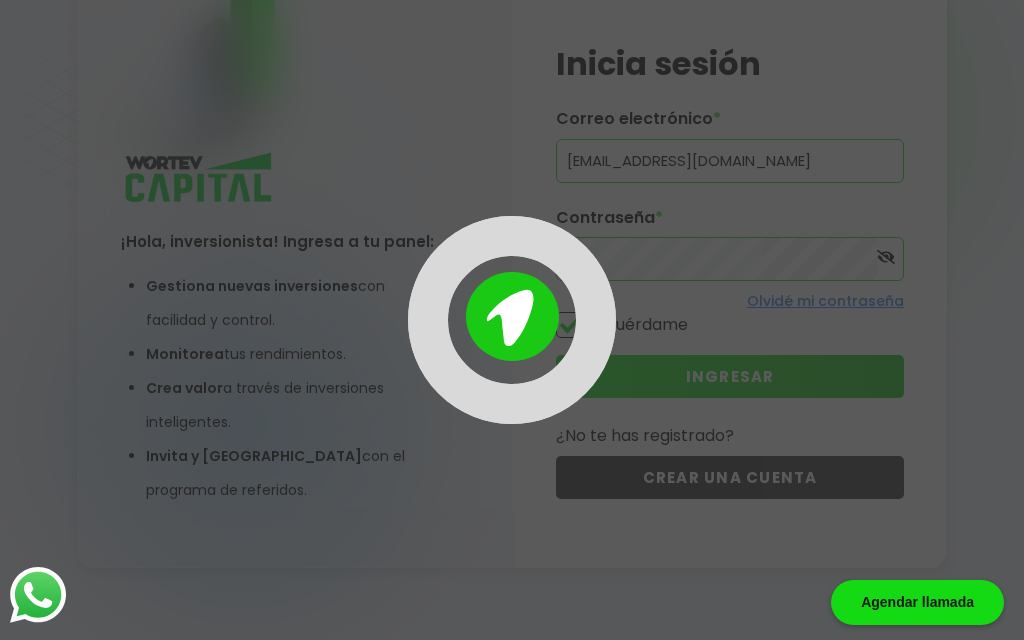 scroll, scrollTop: 0, scrollLeft: 0, axis: both 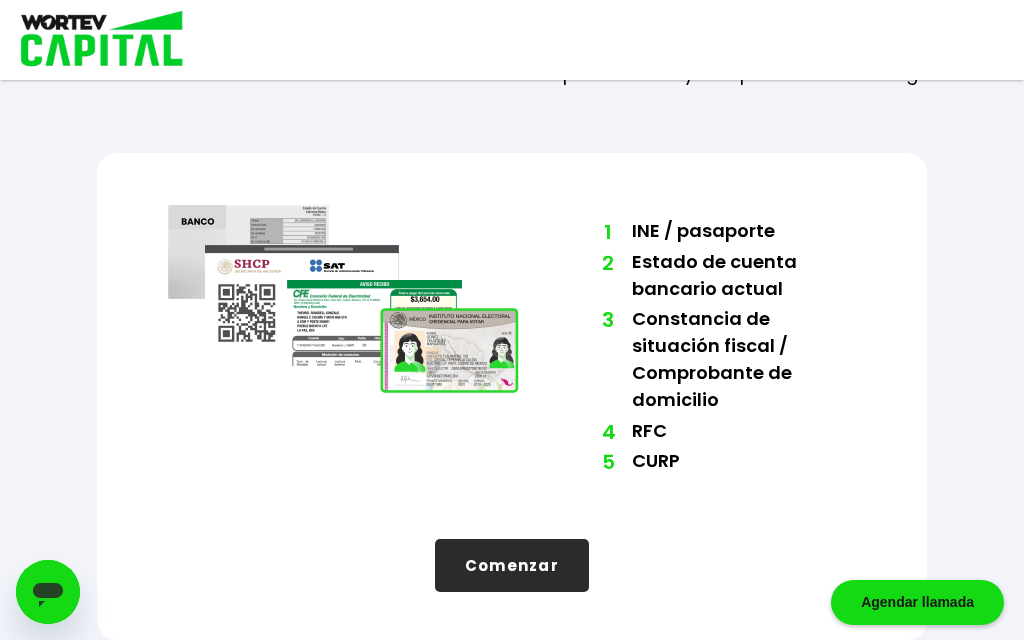 click on "Comenzar" at bounding box center [512, 565] 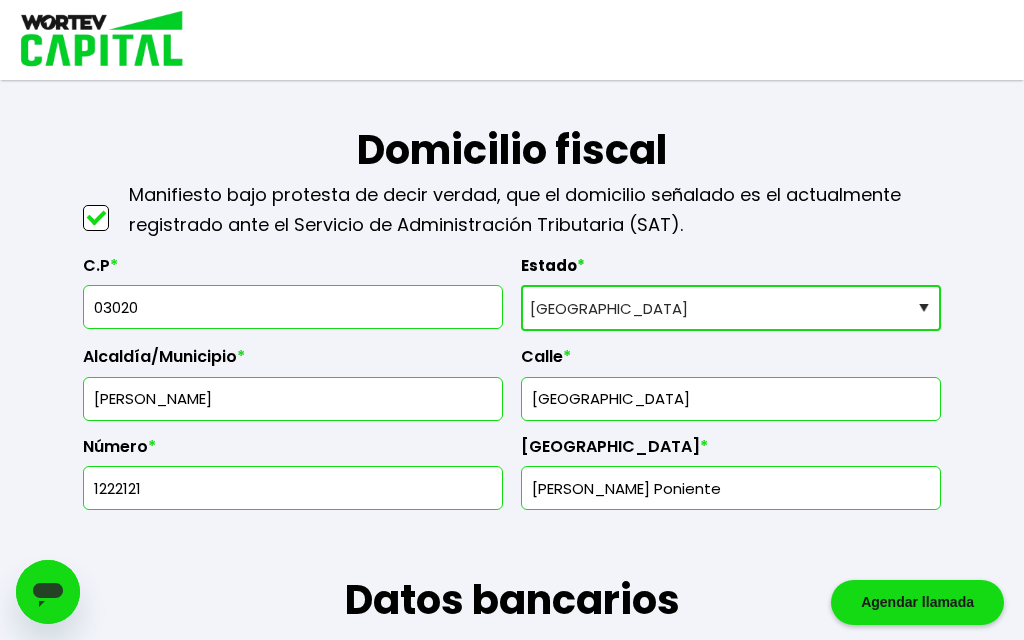 scroll, scrollTop: 841, scrollLeft: 0, axis: vertical 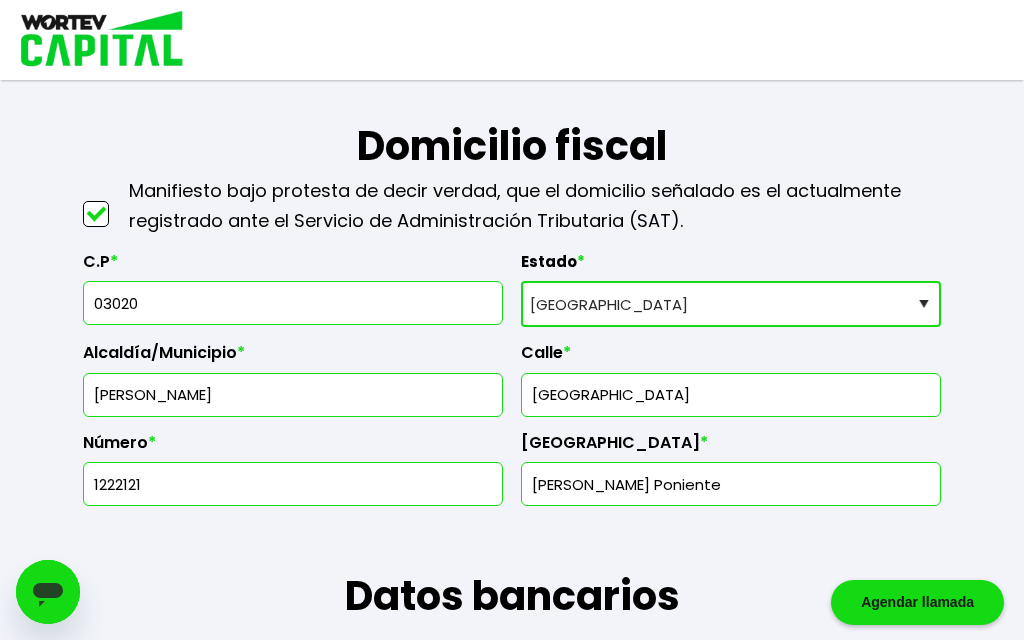 click on "1222121" at bounding box center (293, 484) 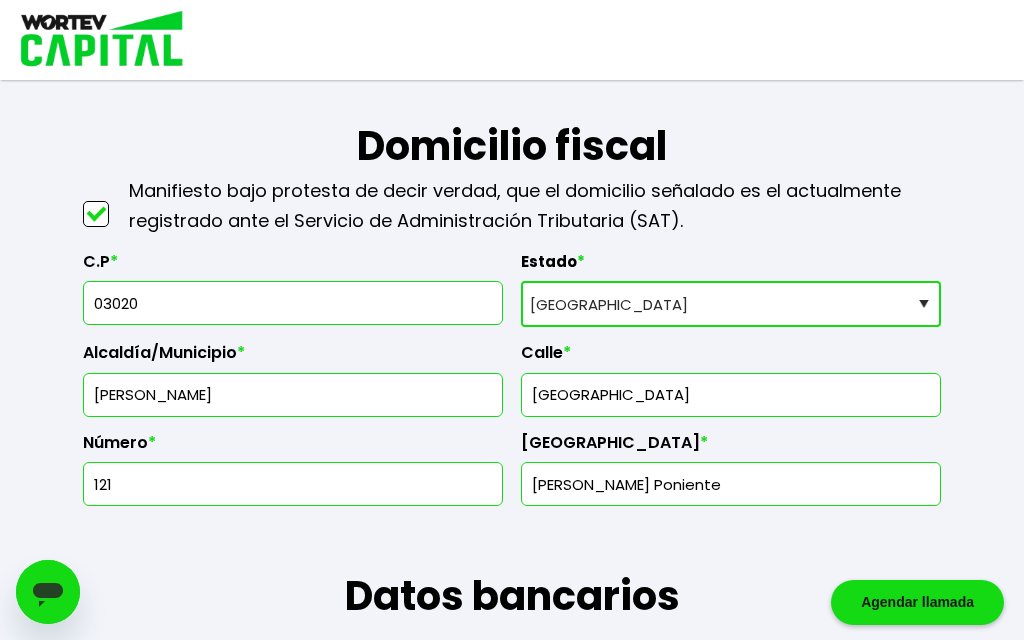 type on "121" 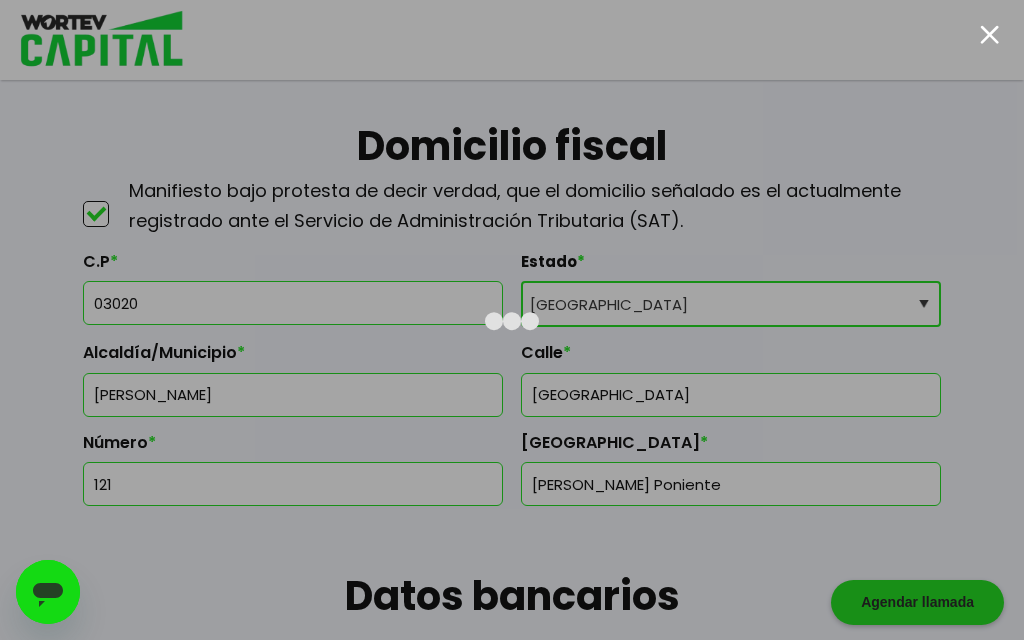 click at bounding box center (989, 34) 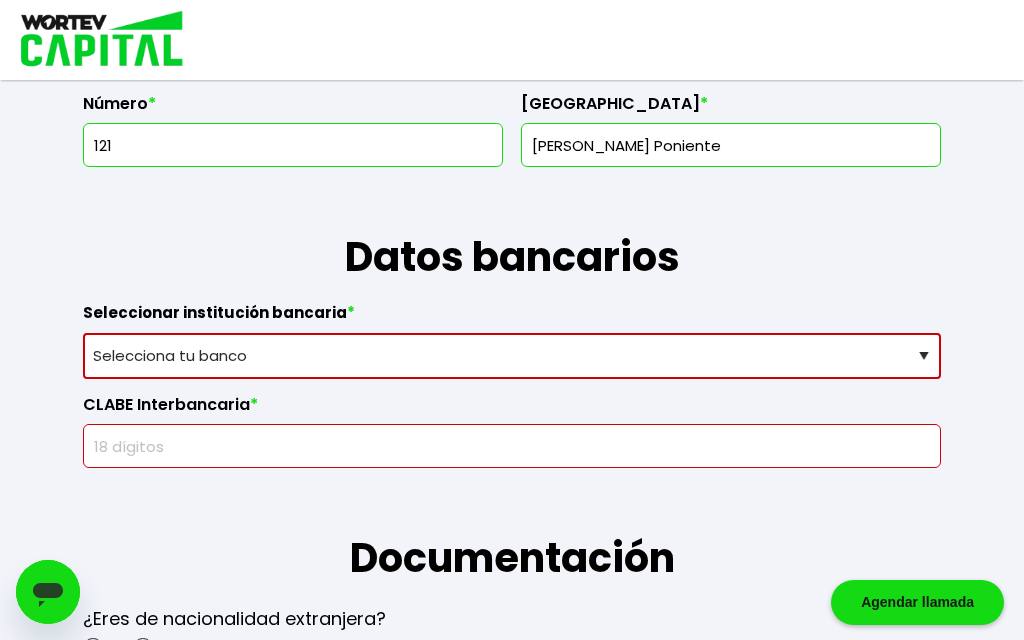 scroll, scrollTop: 1202, scrollLeft: 0, axis: vertical 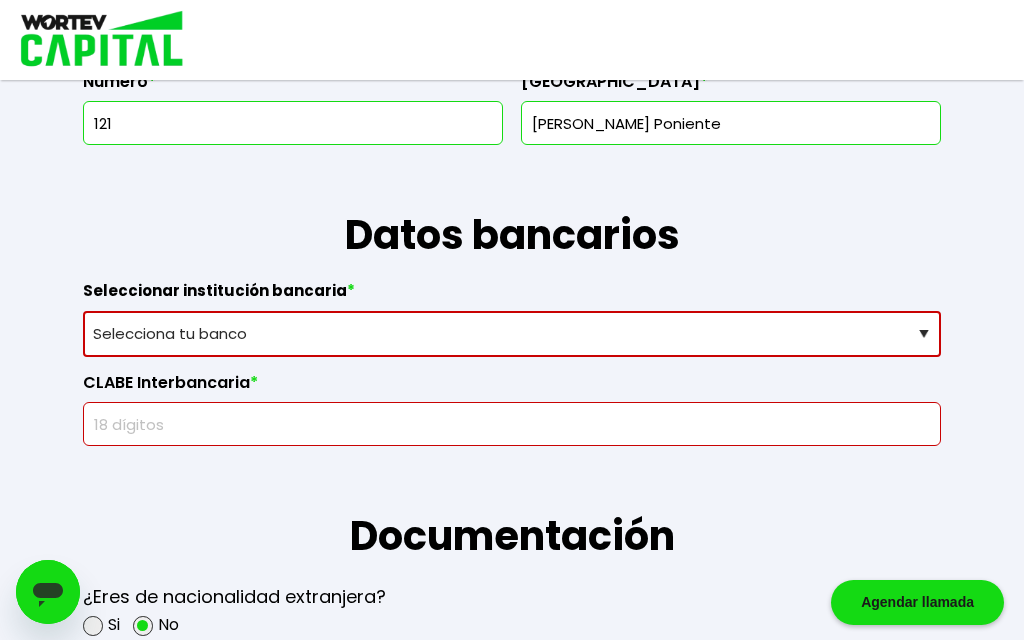 click on "Selecciona tu banco ABC Capital Actinver Afirme Albo ASP Banamex Banbajio Banco Autofin Banco Azteca Banco Bancrea Banco Base Banco Inmobiliario Mexicano Banco Sabadell Banco ve por más Bancoppel Banjercito Bankaool Banorte Banregio Banregio (Hey Banco) Bansefi Bansi BBVA Bancomer Bineo Caja Morelia Valladolid Caja Popular Mexicana Caja Yanga CIBanco Compartamos Banco CONSUBANCO Cuenca Finsus Fondeadora Grupo Financiero MULTIVA HSBC Inbursa INTERCAM Banco INVEX IXE Klar Alternativos ku-bo Financiero, S.A. de C.V. Mercado Pago Mifel Nu Bank Santander Scotiabank Stori STP Uala Otro" at bounding box center [512, 334] 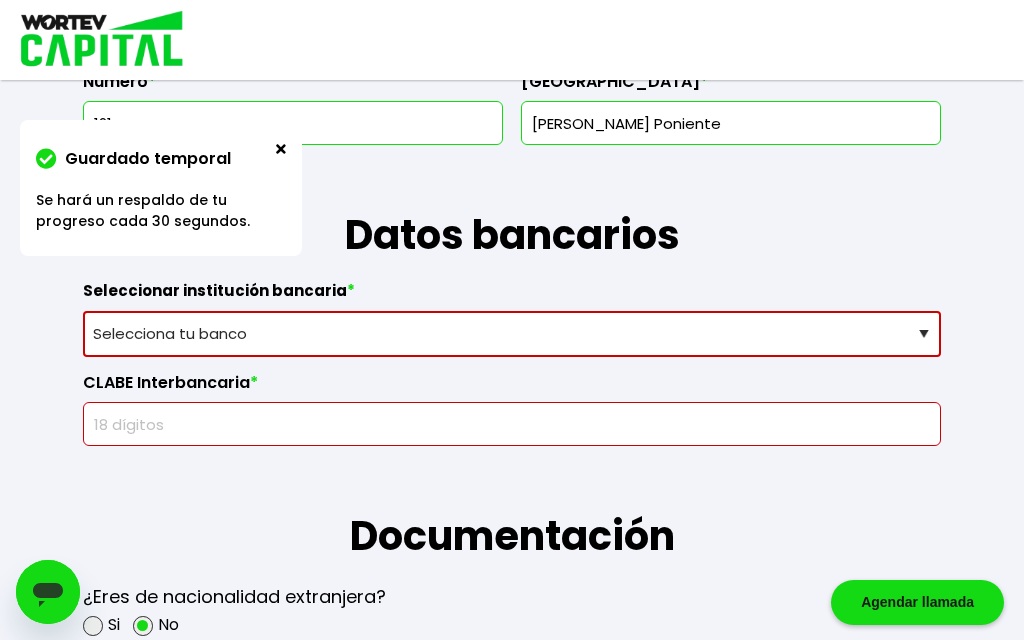 select on "BBVA Bancomer" 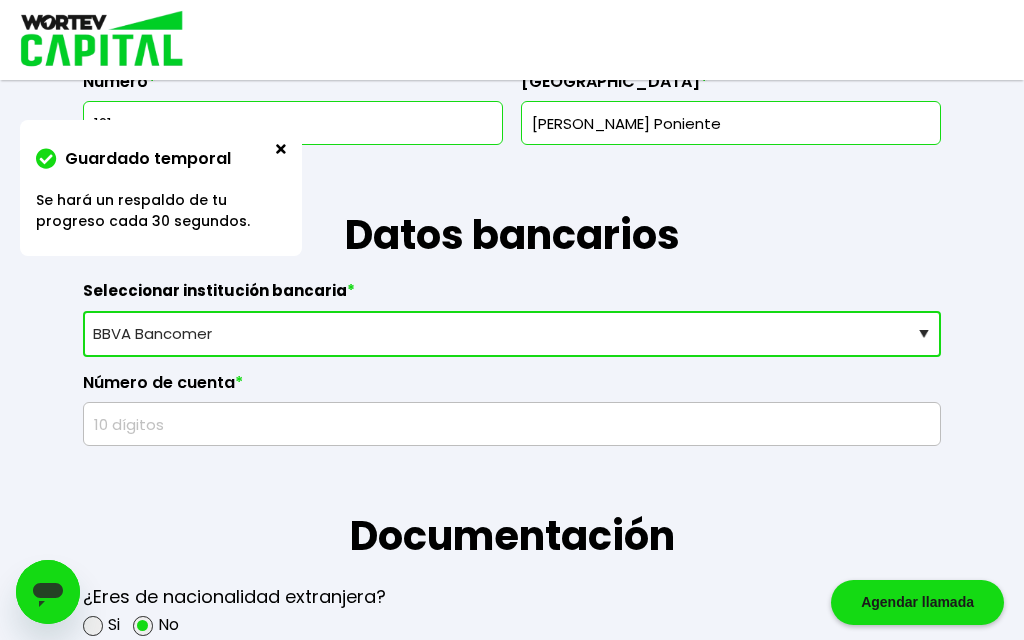 click at bounding box center (512, 424) 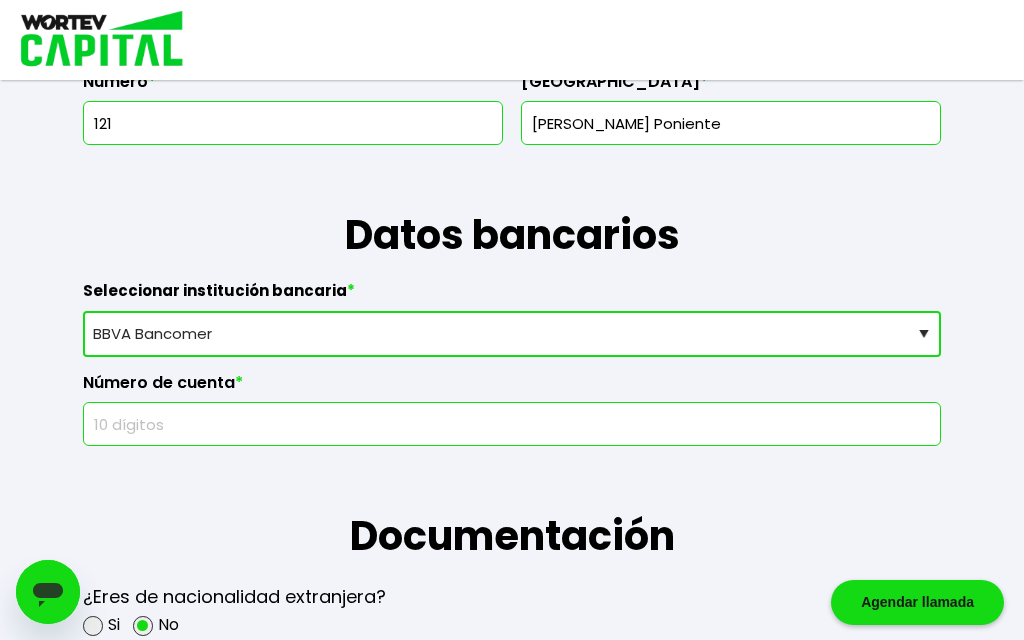 click at bounding box center [512, 424] 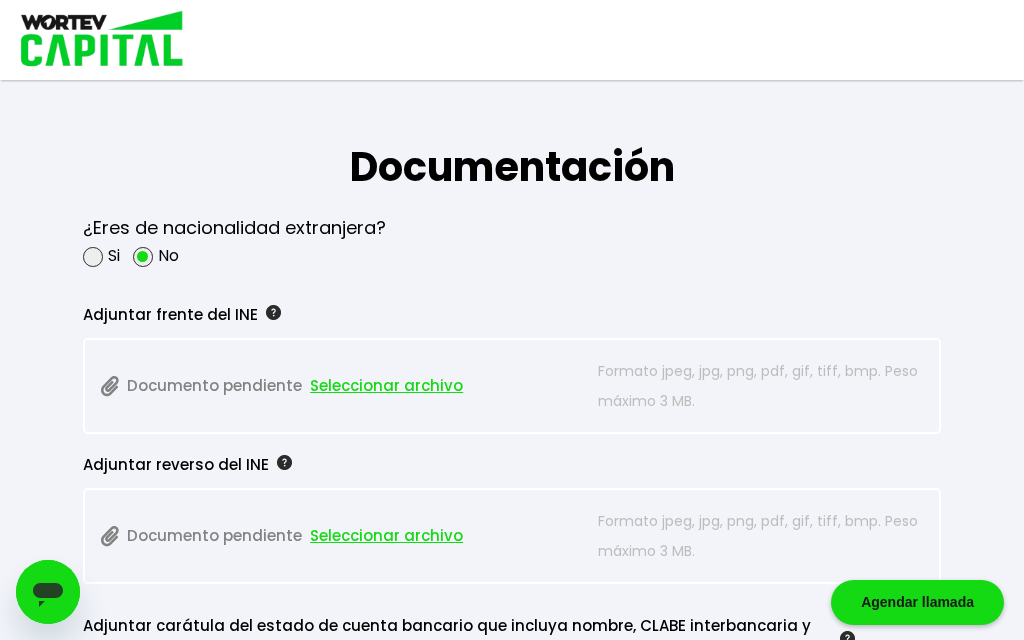 scroll, scrollTop: 1573, scrollLeft: 0, axis: vertical 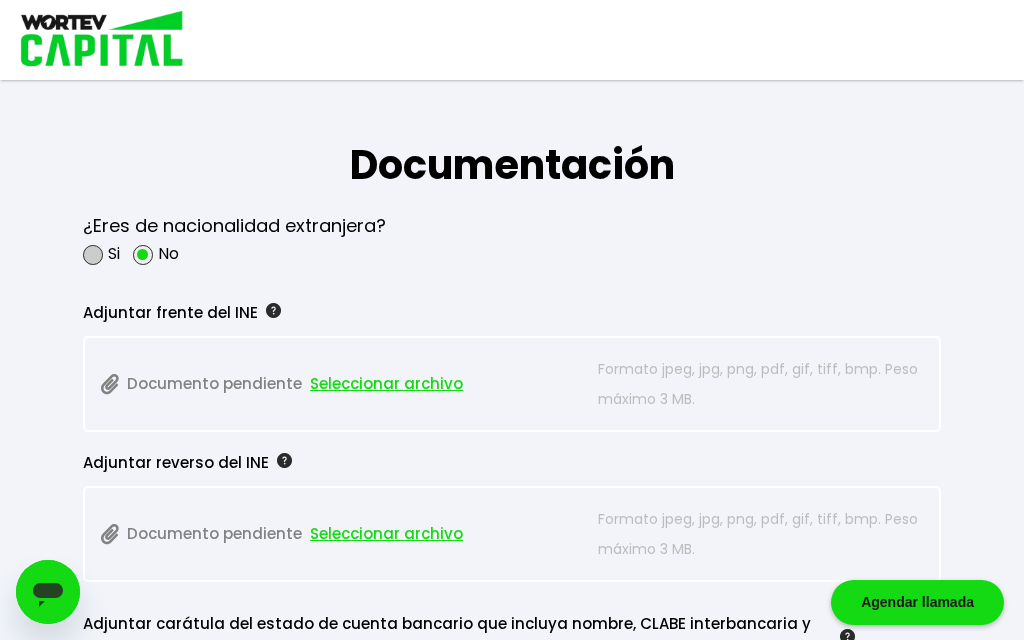 type on "2870502138" 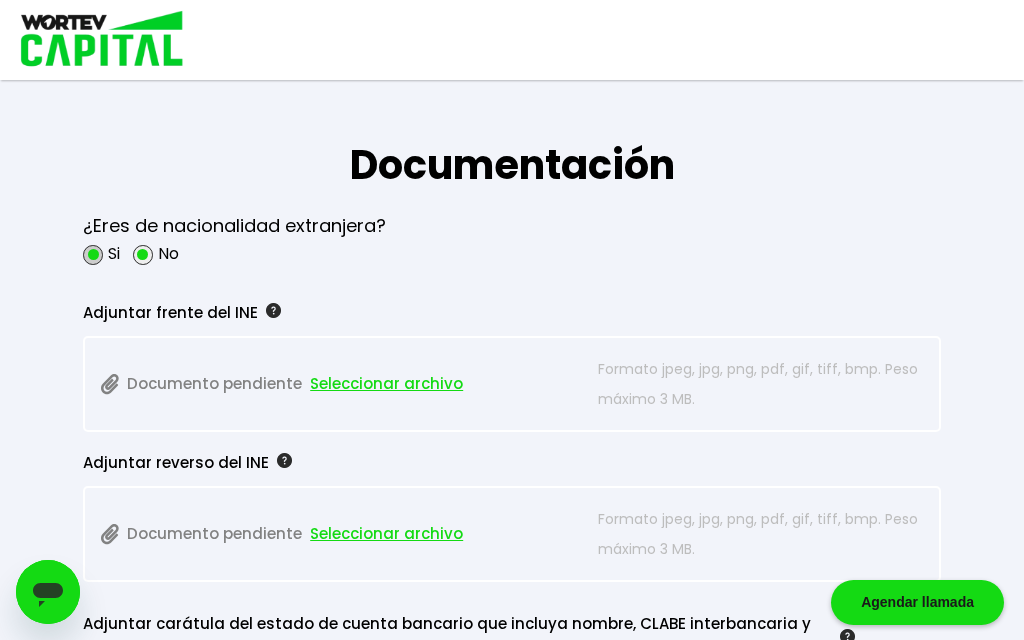 radio on "true" 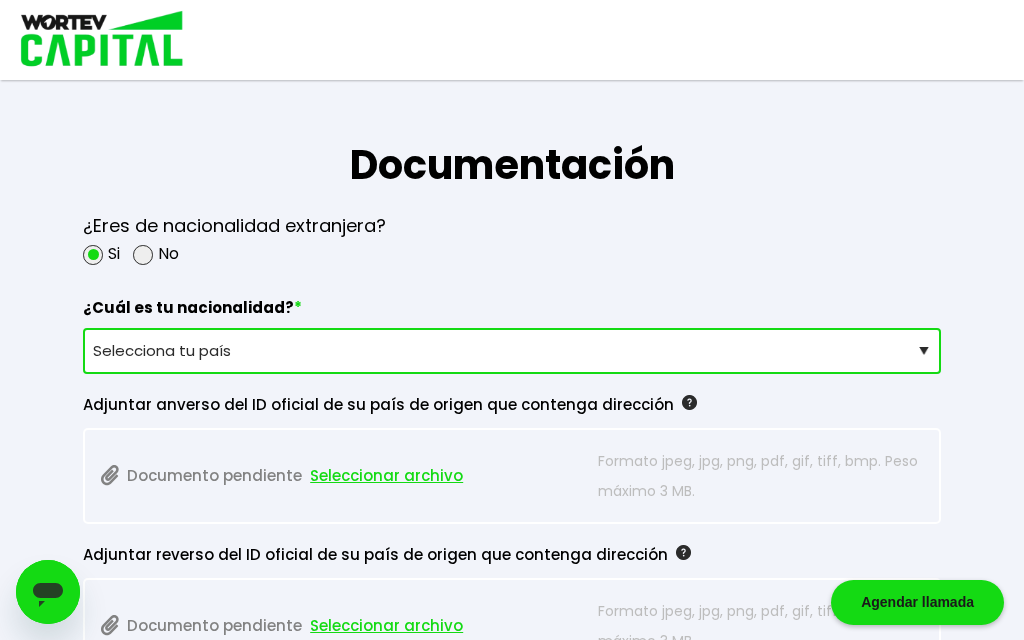 click on "Selecciona tu país [GEOGRAPHIC_DATA] [GEOGRAPHIC_DATA] [GEOGRAPHIC_DATA] [GEOGRAPHIC_DATA] [GEOGRAPHIC_DATA] [GEOGRAPHIC_DATA] [GEOGRAPHIC_DATA] [GEOGRAPHIC_DATA] [GEOGRAPHIC_DATA] [GEOGRAPHIC_DATA] [GEOGRAPHIC_DATA] [GEOGRAPHIC_DATA] [GEOGRAPHIC_DATA] [GEOGRAPHIC_DATA] [GEOGRAPHIC_DATA] [GEOGRAPHIC_DATA] [GEOGRAPHIC_DATA] [GEOGRAPHIC_DATA] [GEOGRAPHIC_DATA][PERSON_NAME][GEOGRAPHIC_DATA] [GEOGRAPHIC_DATA] [GEOGRAPHIC_DATA] [GEOGRAPHIC_DATA] [GEOGRAPHIC_DATA] [GEOGRAPHIC_DATA] [GEOGRAPHIC_DATA] [GEOGRAPHIC_DATA] [GEOGRAPHIC_DATA] [GEOGRAPHIC_DATA] [GEOGRAPHIC_DATA] [GEOGRAPHIC_DATA] [GEOGRAPHIC_DATA] [GEOGRAPHIC_DATA] [GEOGRAPHIC_DATA] [GEOGRAPHIC_DATA] [GEOGRAPHIC_DATA] [GEOGRAPHIC_DATA] [GEOGRAPHIC_DATA] [GEOGRAPHIC_DATA] [GEOGRAPHIC_DATA] [GEOGRAPHIC_DATA] [GEOGRAPHIC_DATA] [GEOGRAPHIC_DATA] [GEOGRAPHIC_DATA] [PERSON_NAME][GEOGRAPHIC_DATA] [PERSON_NAME][GEOGRAPHIC_DATA] [PERSON_NAME] [PERSON_NAME][GEOGRAPHIC_DATA] [GEOGRAPHIC_DATA] [GEOGRAPHIC_DATA] [GEOGRAPHIC_DATA] [GEOGRAPHIC_DATA] [GEOGRAPHIC_DATA] [GEOGRAPHIC_DATA] [GEOGRAPHIC_DATA][PERSON_NAME] [GEOGRAPHIC_DATA] [GEOGRAPHIC_DATA] [GEOGRAPHIC_DATA] [GEOGRAPHIC_DATA] [GEOGRAPHIC_DATA] [GEOGRAPHIC_DATA] [GEOGRAPHIC_DATA] [GEOGRAPHIC_DATA] [GEOGRAPHIC_DATA] [GEOGRAPHIC_DATA] [GEOGRAPHIC_DATA] [GEOGRAPHIC_DATA] [GEOGRAPHIC_DATA] [GEOGRAPHIC_DATA] [GEOGRAPHIC_DATA] [GEOGRAPHIC_DATA] [US_STATE] [GEOGRAPHIC_DATA] [GEOGRAPHIC_DATA] [GEOGRAPHIC_DATA] [GEOGRAPHIC_DATA] [GEOGRAPHIC_DATA] [GEOGRAPHIC_DATA] [GEOGRAPHIC_DATA] [GEOGRAPHIC_DATA] [GEOGRAPHIC_DATA]-[GEOGRAPHIC_DATA] [GEOGRAPHIC_DATA] [GEOGRAPHIC_DATA] [GEOGRAPHIC_DATA] [GEOGRAPHIC_DATA] [GEOGRAPHIC_DATA] [GEOGRAPHIC_DATA] [GEOGRAPHIC_DATA] [GEOGRAPHIC_DATA] [GEOGRAPHIC_DATA] [PERSON_NAME] [PERSON_NAME] [GEOGRAPHIC_DATA] [GEOGRAPHIC_DATA] [GEOGRAPHIC_DATA] [GEOGRAPHIC_DATA] [GEOGRAPHIC_DATA] [GEOGRAPHIC_DATA] [GEOGRAPHIC_DATA] [GEOGRAPHIC_DATA] [GEOGRAPHIC_DATA] [GEOGRAPHIC_DATA] [GEOGRAPHIC_DATA] [GEOGRAPHIC_DATA] [GEOGRAPHIC_DATA][PERSON_NAME][GEOGRAPHIC_DATA] [GEOGRAPHIC_DATA] [GEOGRAPHIC_DATA] [GEOGRAPHIC_DATA] [GEOGRAPHIC_DATA] [GEOGRAPHIC_DATA]" at bounding box center (512, 351) 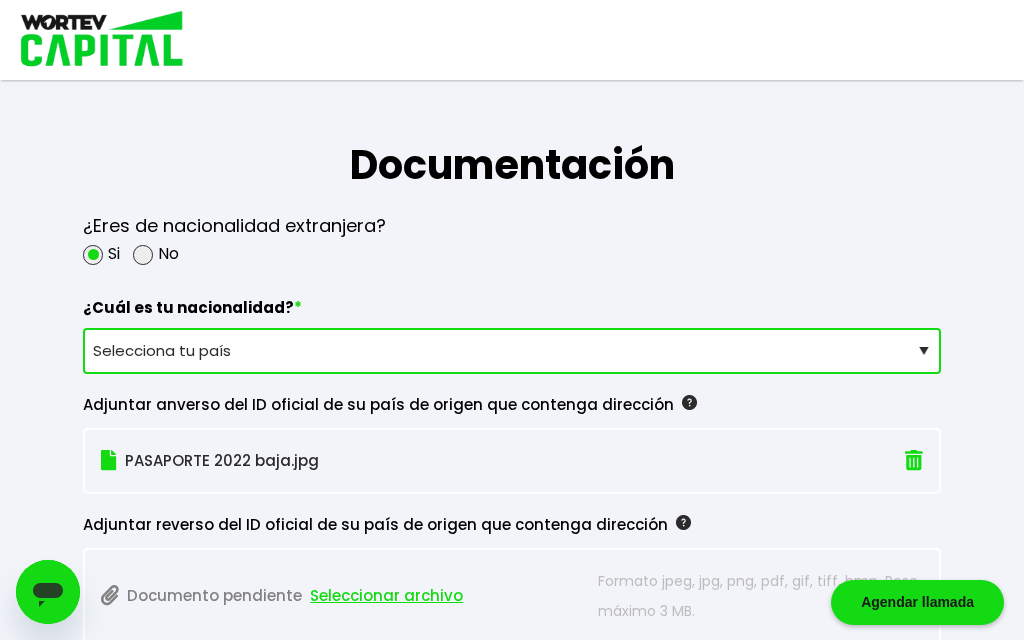 click at bounding box center [914, 460] 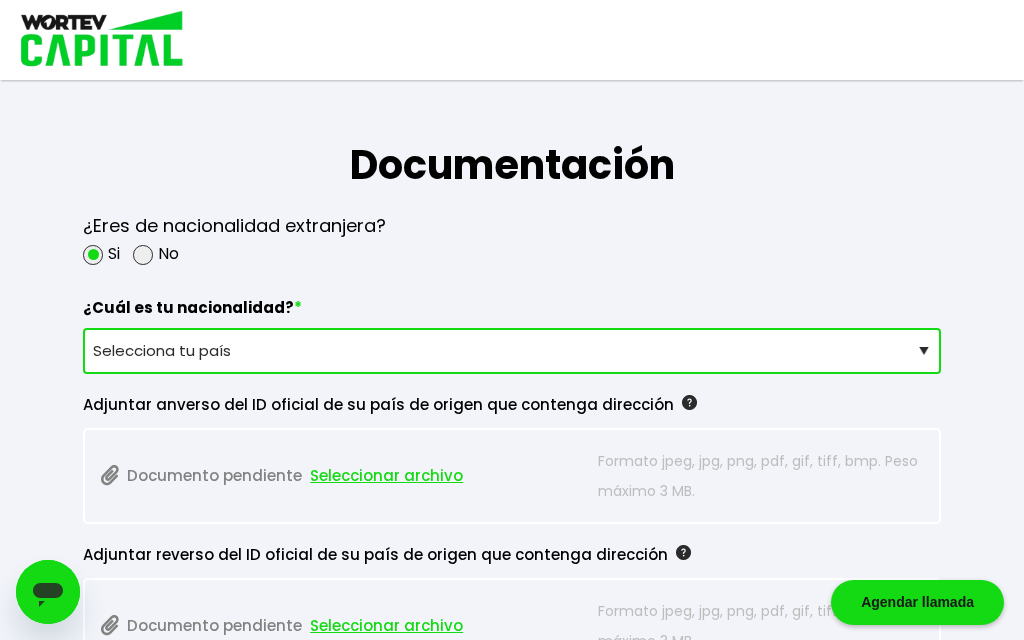 click on "Seleccionar archivo" at bounding box center [386, 476] 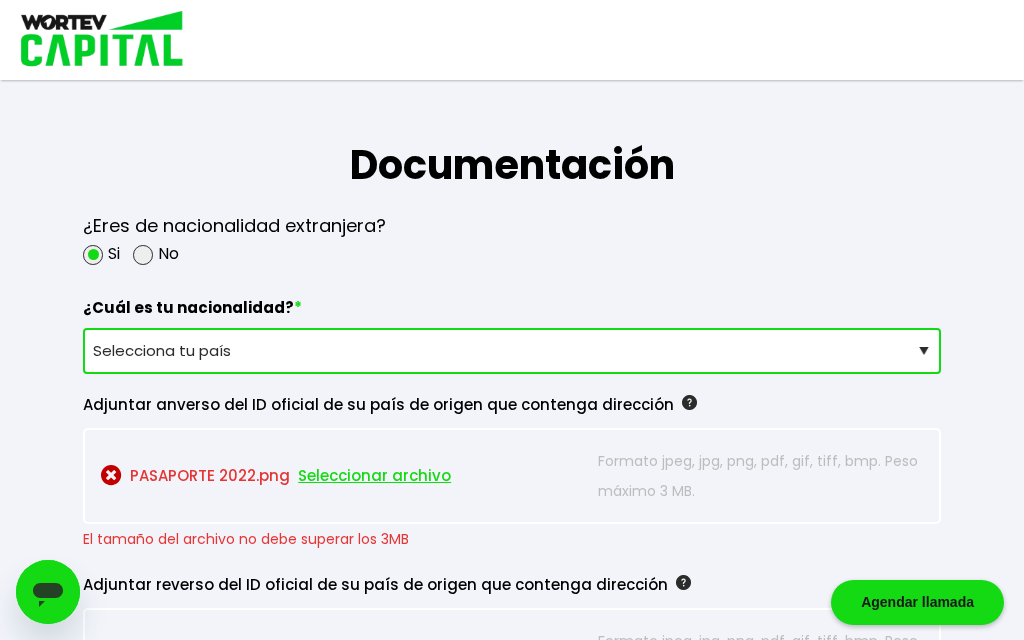click on "Seleccionar archivo" at bounding box center [374, 476] 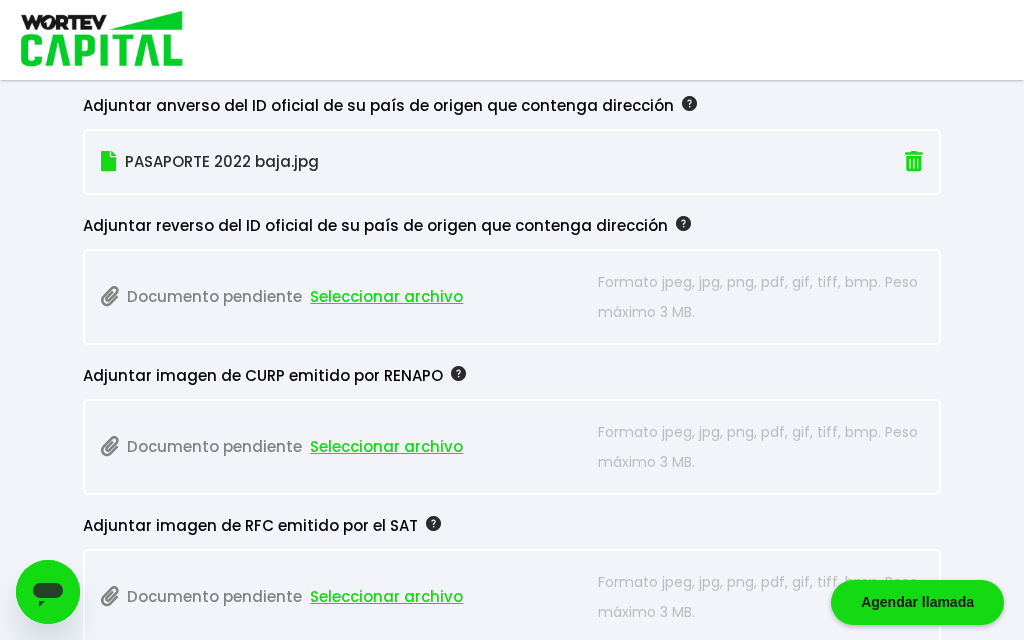 scroll, scrollTop: 1876, scrollLeft: 0, axis: vertical 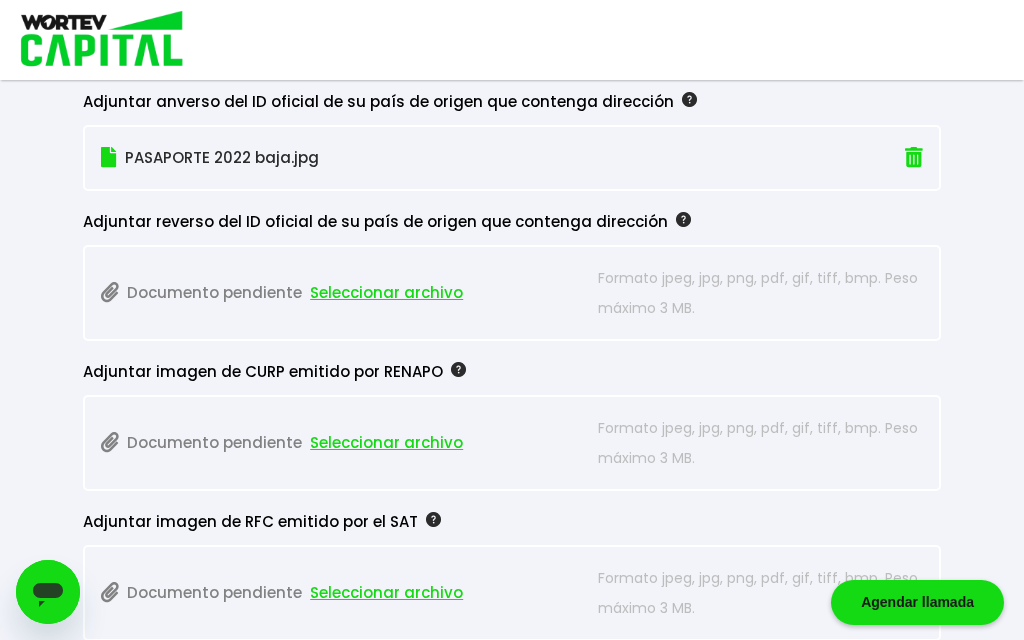click on "Seleccionar archivo" at bounding box center (386, 443) 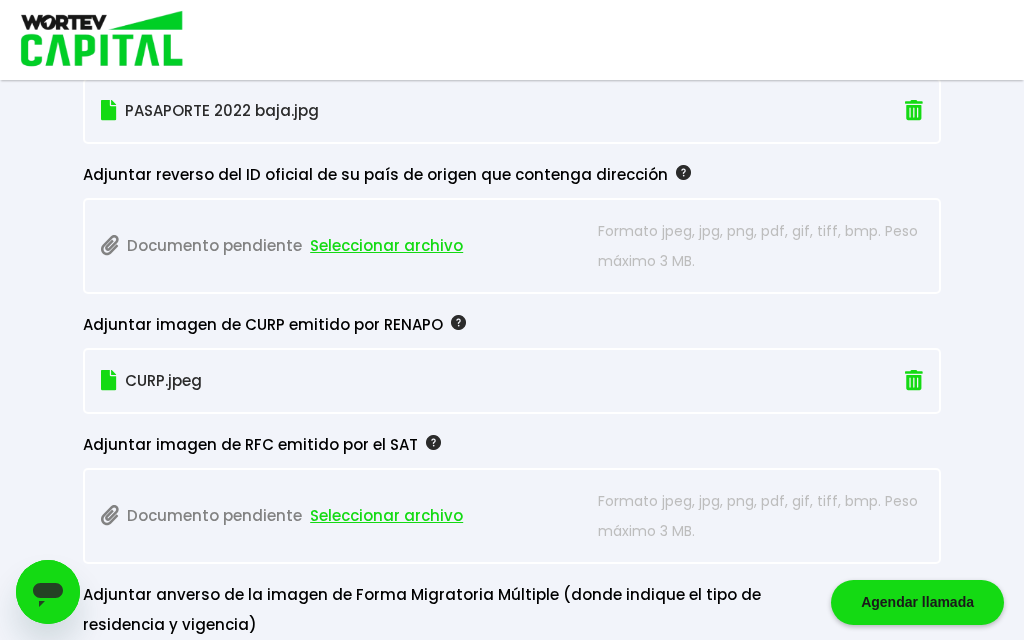 scroll, scrollTop: 1924, scrollLeft: 0, axis: vertical 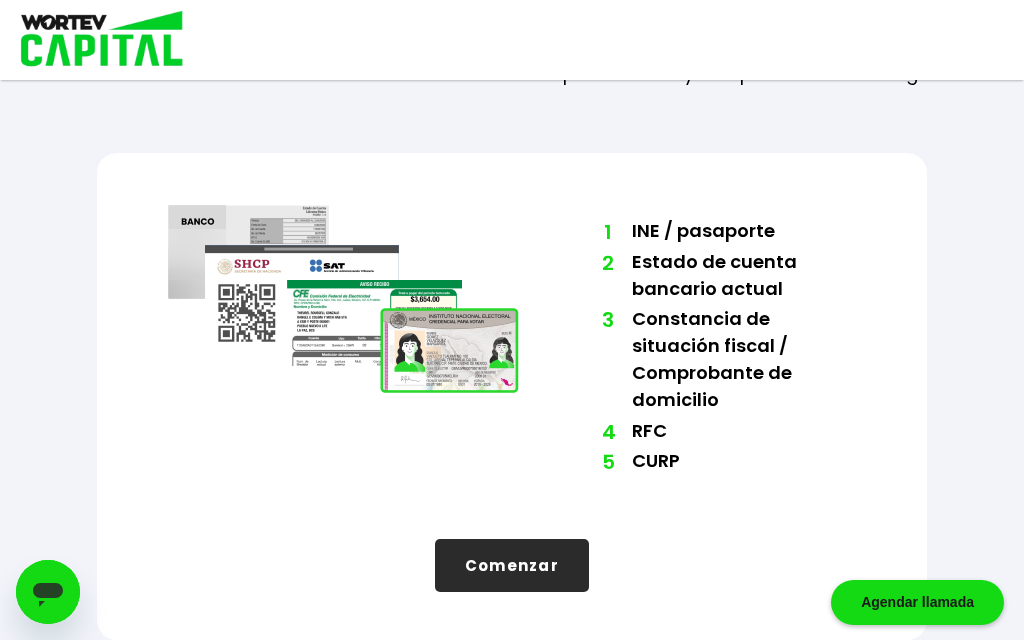 click on "Comenzar" at bounding box center (512, 565) 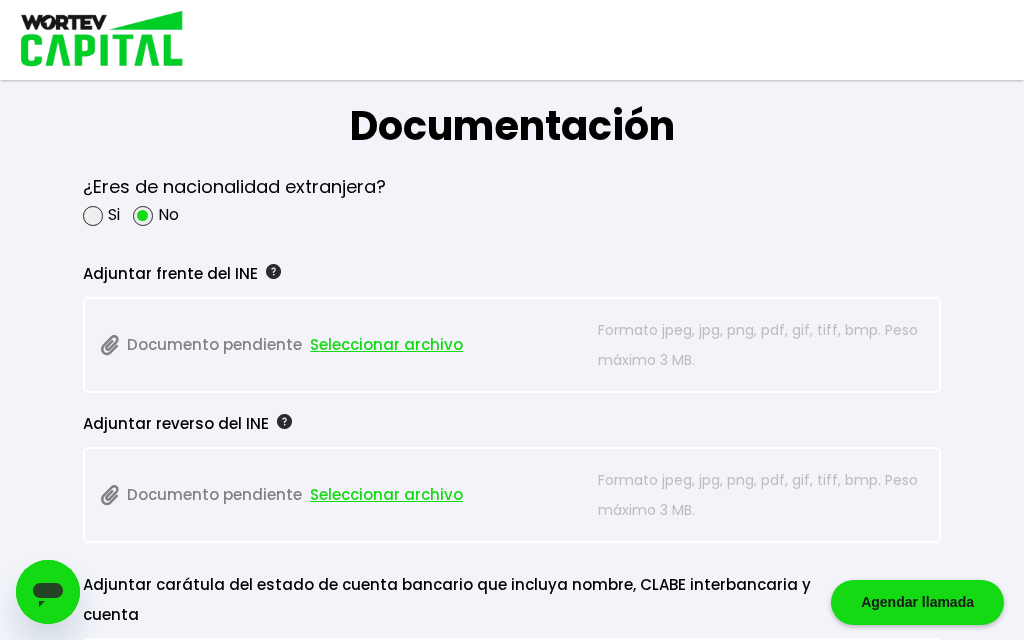 scroll, scrollTop: 1613, scrollLeft: 0, axis: vertical 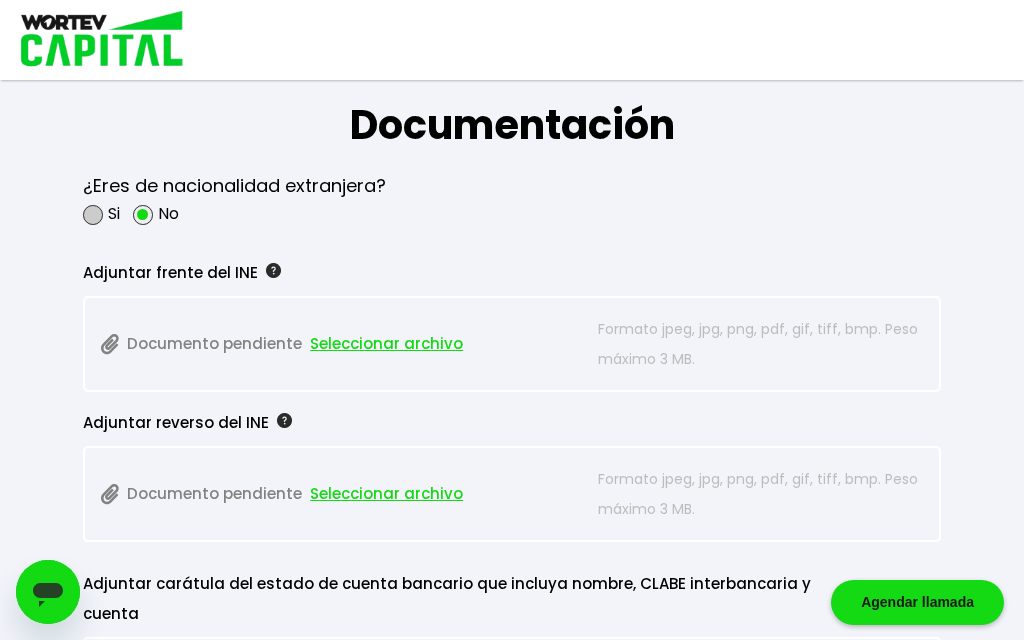 click at bounding box center [93, 215] 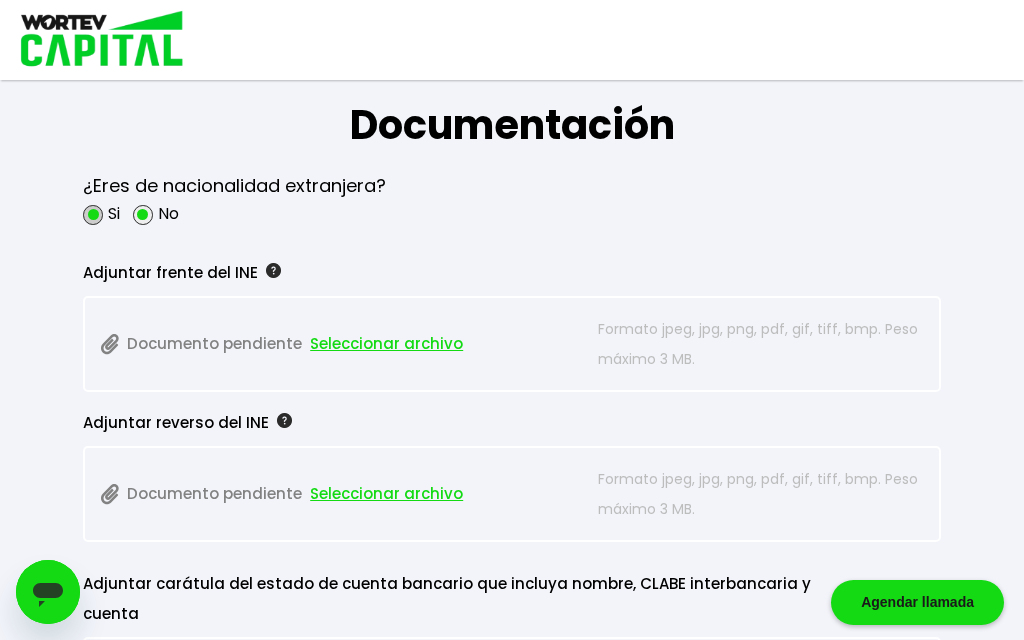 radio on "true" 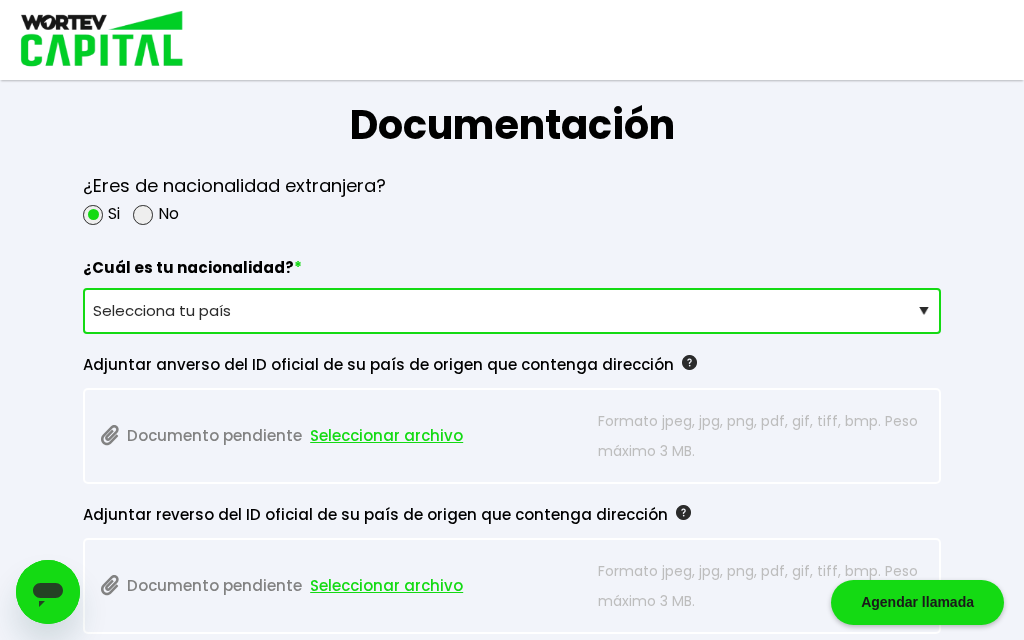 click on "Selecciona tu país [GEOGRAPHIC_DATA] [GEOGRAPHIC_DATA] [GEOGRAPHIC_DATA] [GEOGRAPHIC_DATA] [GEOGRAPHIC_DATA] [GEOGRAPHIC_DATA] [GEOGRAPHIC_DATA] [GEOGRAPHIC_DATA] [GEOGRAPHIC_DATA] [GEOGRAPHIC_DATA] [GEOGRAPHIC_DATA] [GEOGRAPHIC_DATA] [GEOGRAPHIC_DATA] [GEOGRAPHIC_DATA] [GEOGRAPHIC_DATA] [GEOGRAPHIC_DATA] [GEOGRAPHIC_DATA] [GEOGRAPHIC_DATA] [GEOGRAPHIC_DATA][PERSON_NAME][GEOGRAPHIC_DATA] [GEOGRAPHIC_DATA] [GEOGRAPHIC_DATA] [GEOGRAPHIC_DATA] [GEOGRAPHIC_DATA] [GEOGRAPHIC_DATA] [GEOGRAPHIC_DATA] [GEOGRAPHIC_DATA] [GEOGRAPHIC_DATA] [GEOGRAPHIC_DATA] [GEOGRAPHIC_DATA] [GEOGRAPHIC_DATA] [GEOGRAPHIC_DATA] [GEOGRAPHIC_DATA] [GEOGRAPHIC_DATA] [GEOGRAPHIC_DATA] [GEOGRAPHIC_DATA] [GEOGRAPHIC_DATA] [GEOGRAPHIC_DATA] [GEOGRAPHIC_DATA] [GEOGRAPHIC_DATA] [GEOGRAPHIC_DATA] [GEOGRAPHIC_DATA] [GEOGRAPHIC_DATA] [GEOGRAPHIC_DATA] [PERSON_NAME][GEOGRAPHIC_DATA] [PERSON_NAME][GEOGRAPHIC_DATA] [PERSON_NAME] [PERSON_NAME][GEOGRAPHIC_DATA] [GEOGRAPHIC_DATA] [GEOGRAPHIC_DATA] [GEOGRAPHIC_DATA] [GEOGRAPHIC_DATA] [GEOGRAPHIC_DATA] [GEOGRAPHIC_DATA] [GEOGRAPHIC_DATA][PERSON_NAME] [GEOGRAPHIC_DATA] [GEOGRAPHIC_DATA] [GEOGRAPHIC_DATA] [GEOGRAPHIC_DATA] [GEOGRAPHIC_DATA] [GEOGRAPHIC_DATA] [GEOGRAPHIC_DATA] [GEOGRAPHIC_DATA] [GEOGRAPHIC_DATA] [GEOGRAPHIC_DATA] [GEOGRAPHIC_DATA] [GEOGRAPHIC_DATA] [GEOGRAPHIC_DATA] [GEOGRAPHIC_DATA] [GEOGRAPHIC_DATA] [GEOGRAPHIC_DATA] [US_STATE] [GEOGRAPHIC_DATA] [GEOGRAPHIC_DATA] [GEOGRAPHIC_DATA] [GEOGRAPHIC_DATA] [GEOGRAPHIC_DATA] [GEOGRAPHIC_DATA] [GEOGRAPHIC_DATA] [GEOGRAPHIC_DATA] [GEOGRAPHIC_DATA]-[GEOGRAPHIC_DATA] [GEOGRAPHIC_DATA] [GEOGRAPHIC_DATA] [GEOGRAPHIC_DATA] [GEOGRAPHIC_DATA] [GEOGRAPHIC_DATA] [GEOGRAPHIC_DATA] [GEOGRAPHIC_DATA] [GEOGRAPHIC_DATA] [GEOGRAPHIC_DATA] [PERSON_NAME] [PERSON_NAME] [GEOGRAPHIC_DATA] [GEOGRAPHIC_DATA] [GEOGRAPHIC_DATA] [GEOGRAPHIC_DATA] [GEOGRAPHIC_DATA] [GEOGRAPHIC_DATA] [GEOGRAPHIC_DATA] [GEOGRAPHIC_DATA] [GEOGRAPHIC_DATA] [GEOGRAPHIC_DATA] [GEOGRAPHIC_DATA] [GEOGRAPHIC_DATA] [GEOGRAPHIC_DATA][PERSON_NAME][GEOGRAPHIC_DATA] [GEOGRAPHIC_DATA] [GEOGRAPHIC_DATA] [GEOGRAPHIC_DATA] [GEOGRAPHIC_DATA] [GEOGRAPHIC_DATA]" at bounding box center (512, 311) 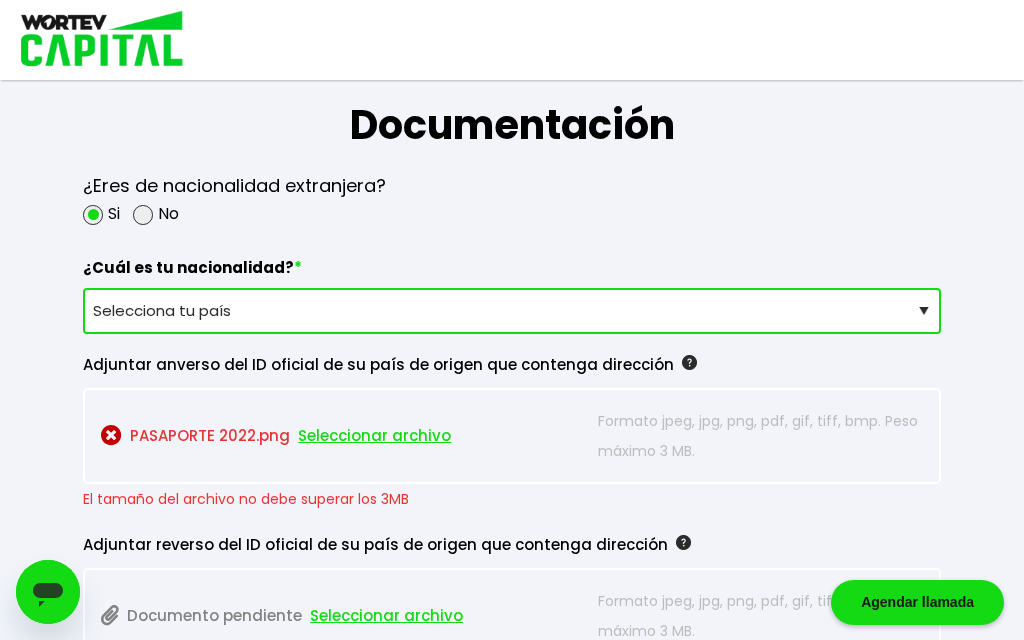 click on "Seleccionar archivo" at bounding box center [374, 436] 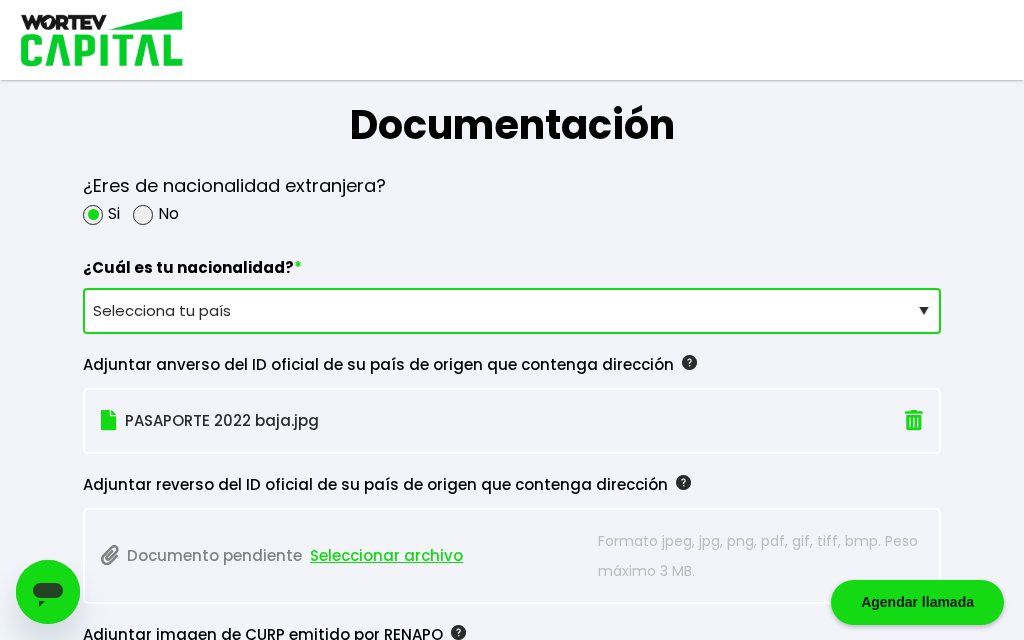 click on "Seleccionar archivo" at bounding box center (386, 556) 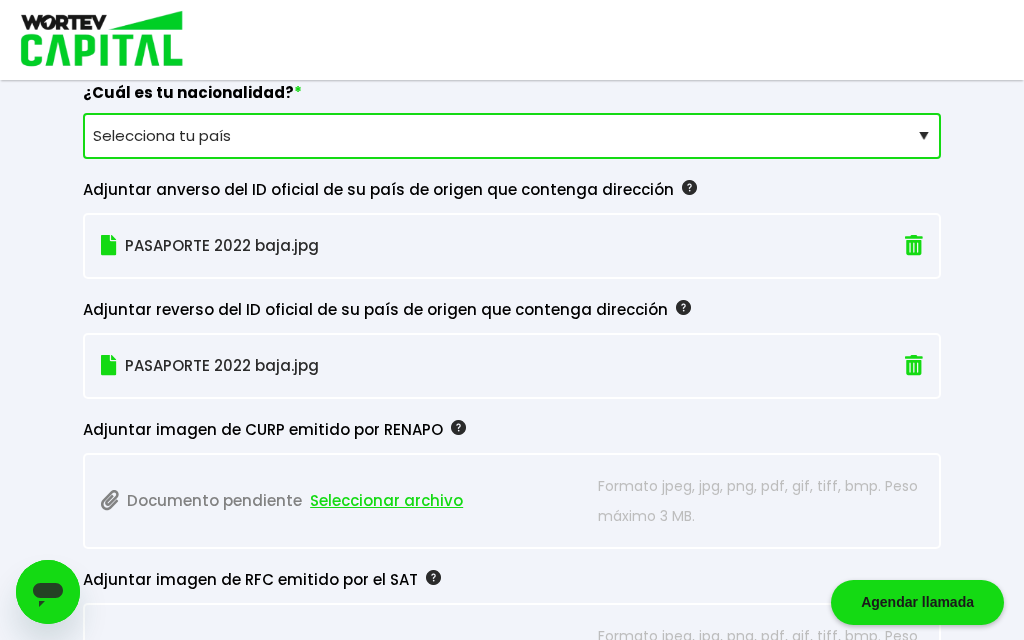 scroll, scrollTop: 1797, scrollLeft: 0, axis: vertical 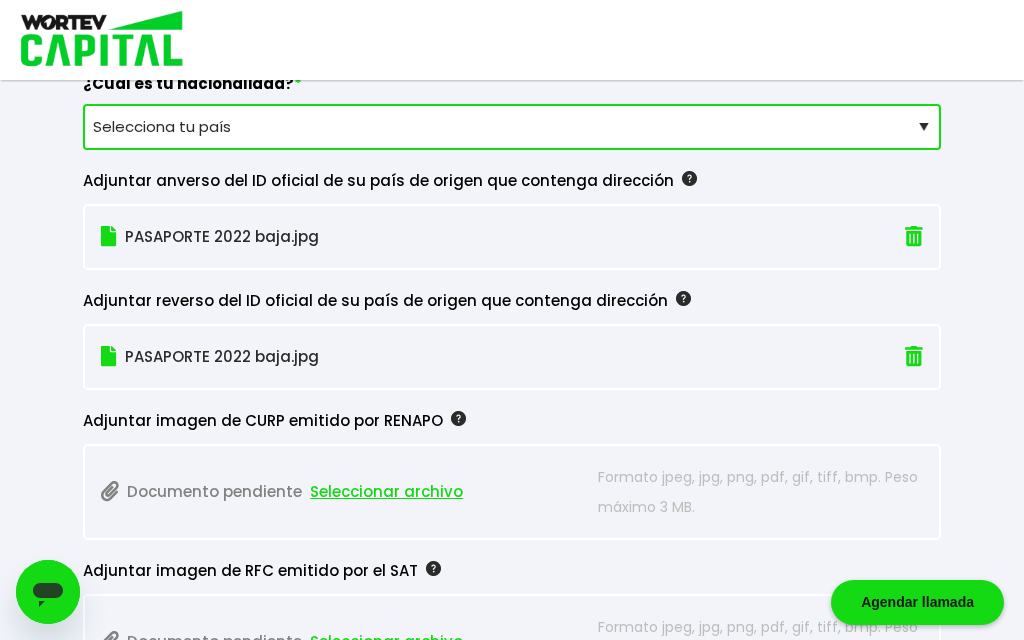 click on "Seleccionar archivo" at bounding box center [386, 492] 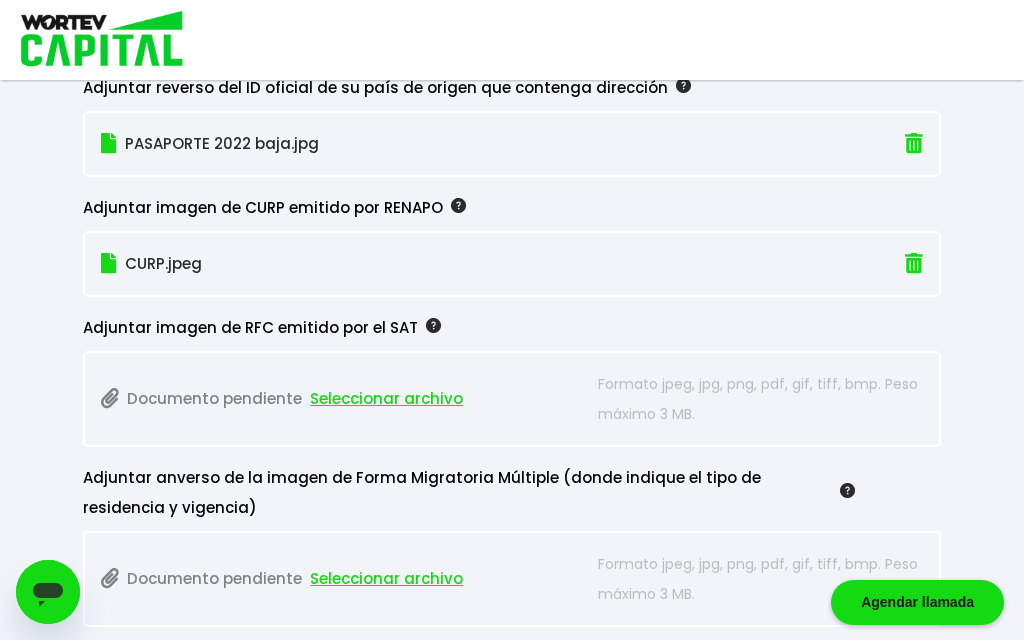 scroll, scrollTop: 2017, scrollLeft: 0, axis: vertical 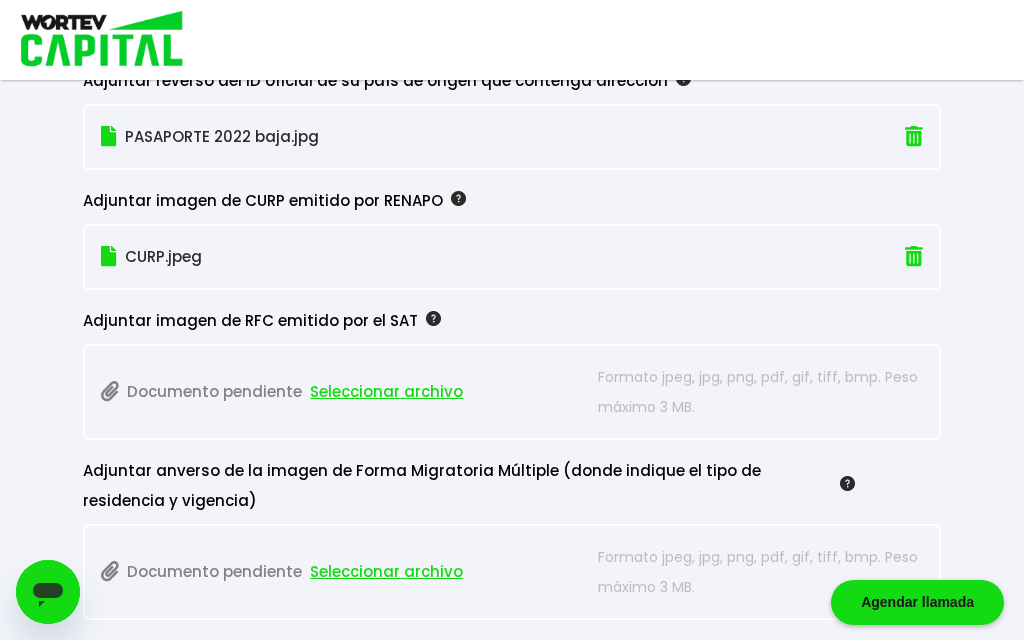 click on "Seleccionar archivo" at bounding box center [386, 392] 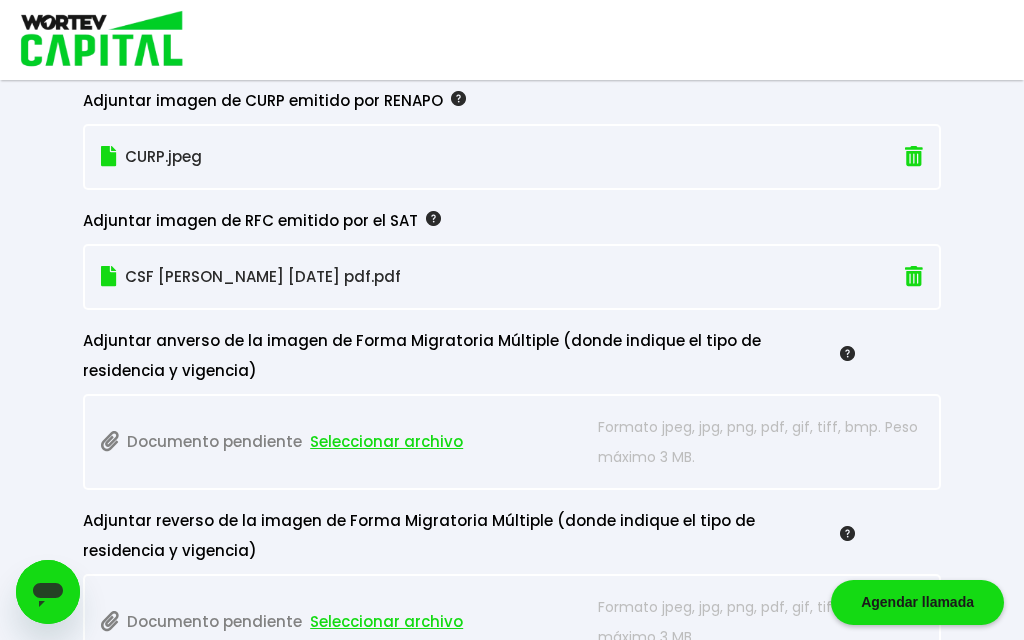 scroll, scrollTop: 2118, scrollLeft: 0, axis: vertical 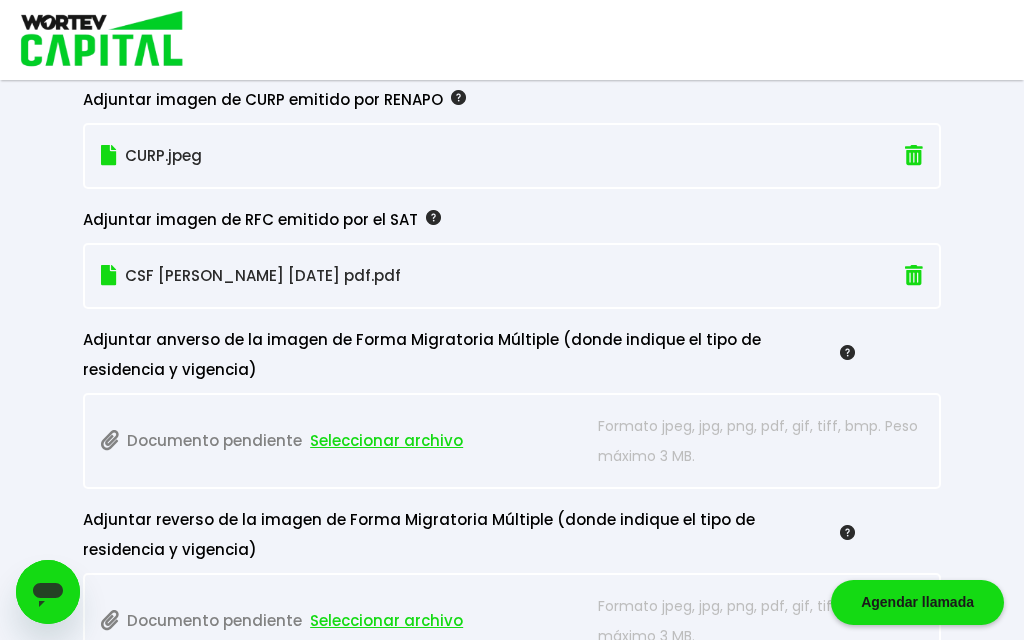 click on "Seleccionar archivo" at bounding box center (386, 441) 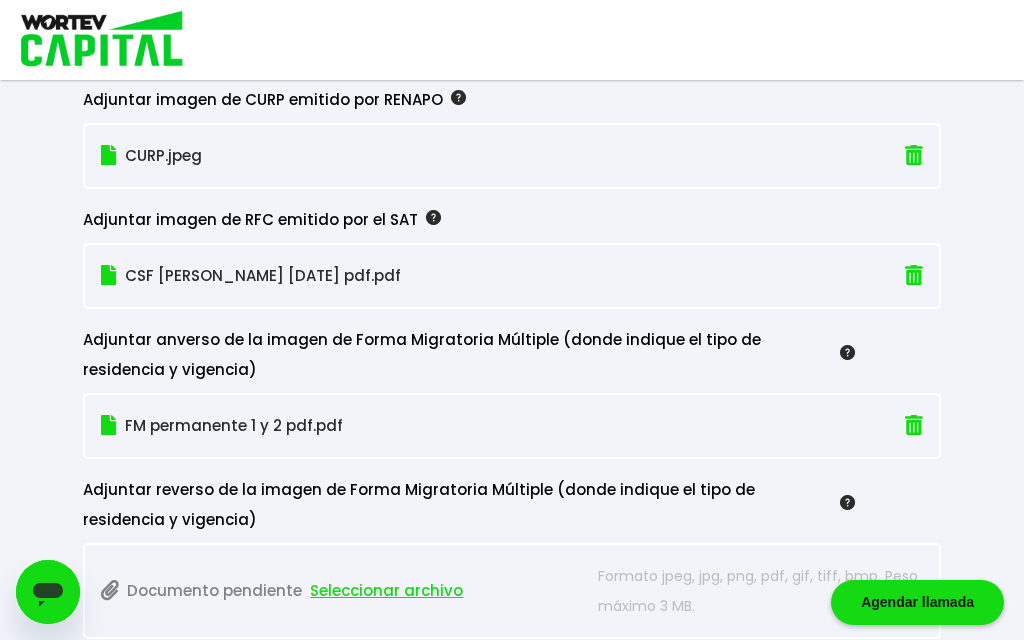 click on "Seleccionar archivo" at bounding box center [386, 591] 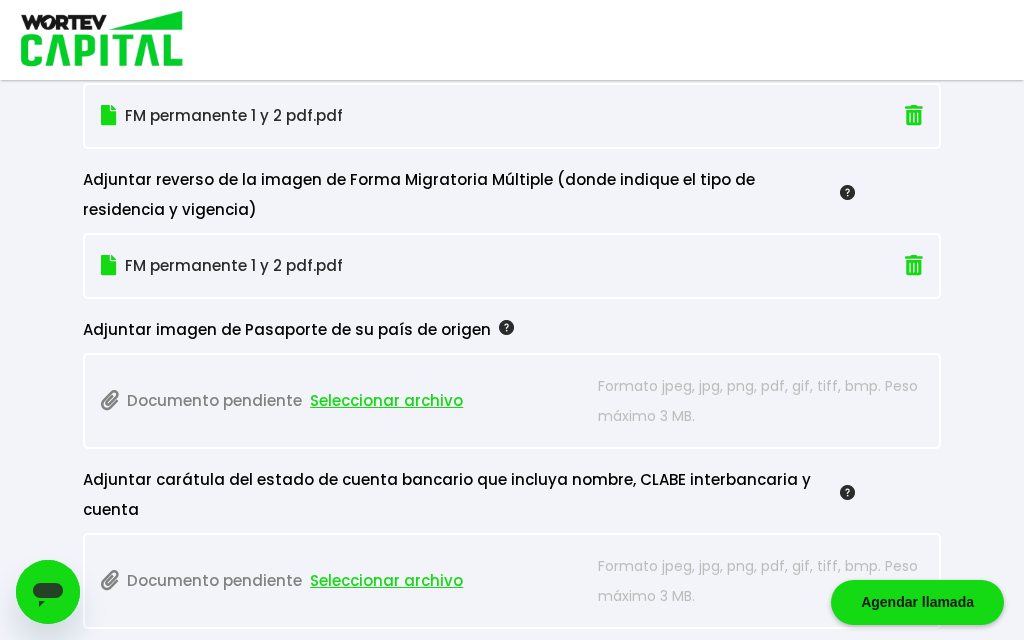 scroll, scrollTop: 2429, scrollLeft: 0, axis: vertical 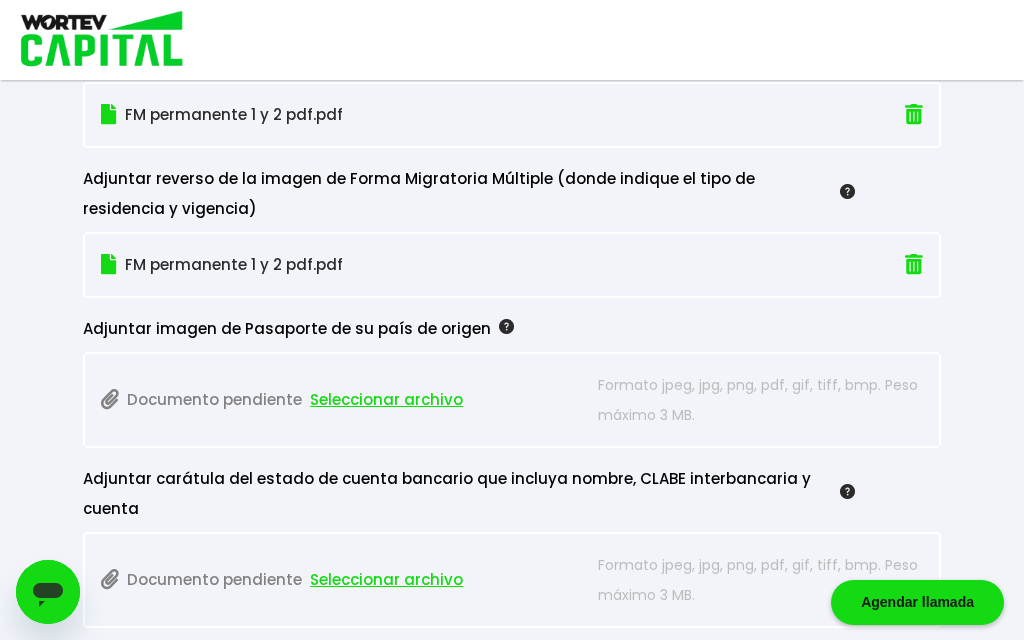 click on "Seleccionar archivo" at bounding box center [386, 400] 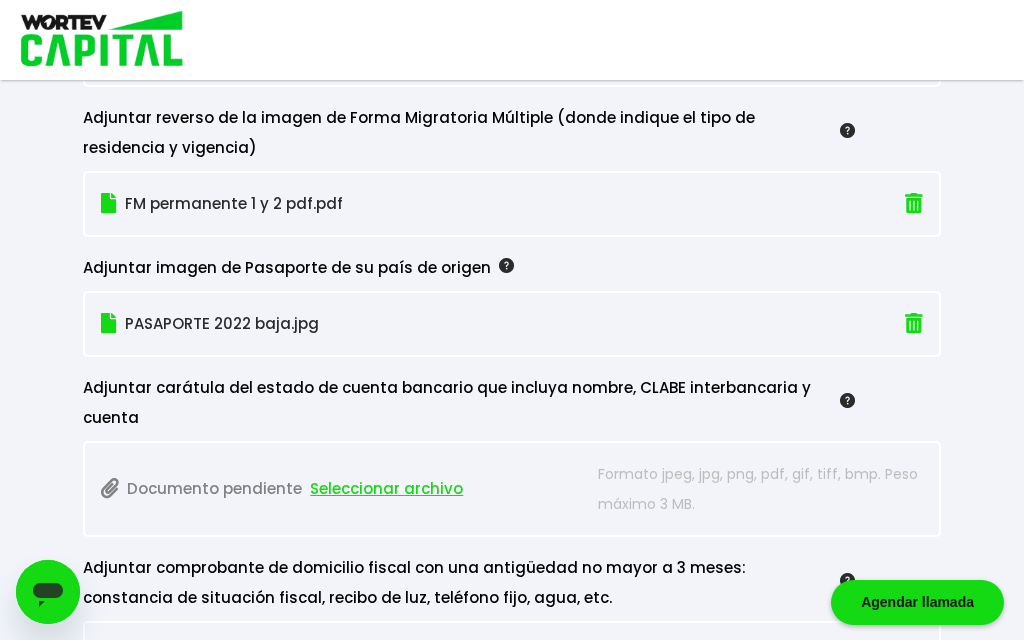 scroll, scrollTop: 2494, scrollLeft: 0, axis: vertical 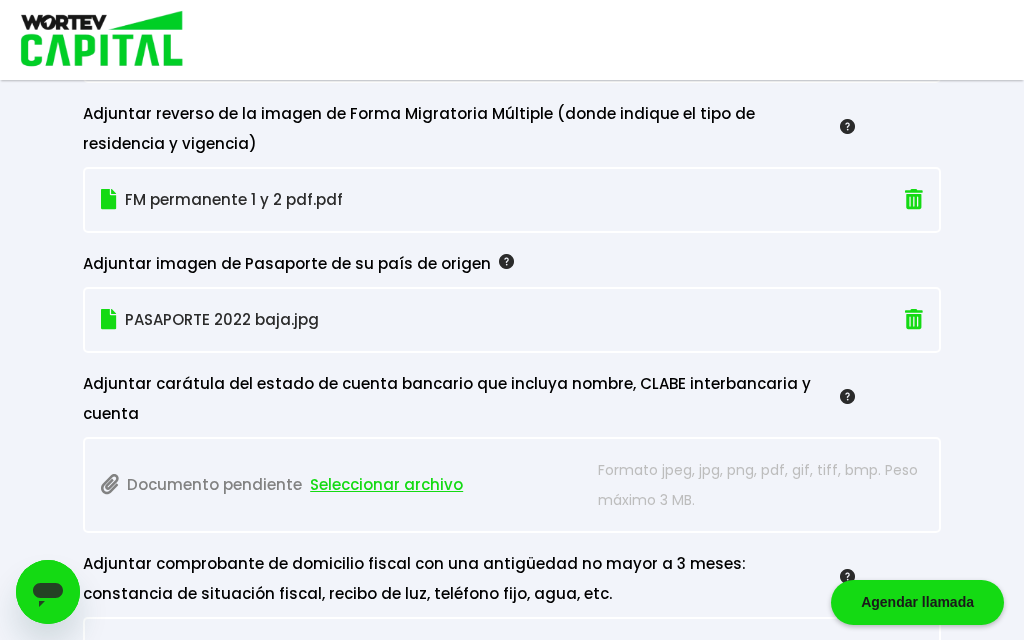 click on "Seleccionar archivo" at bounding box center (386, 485) 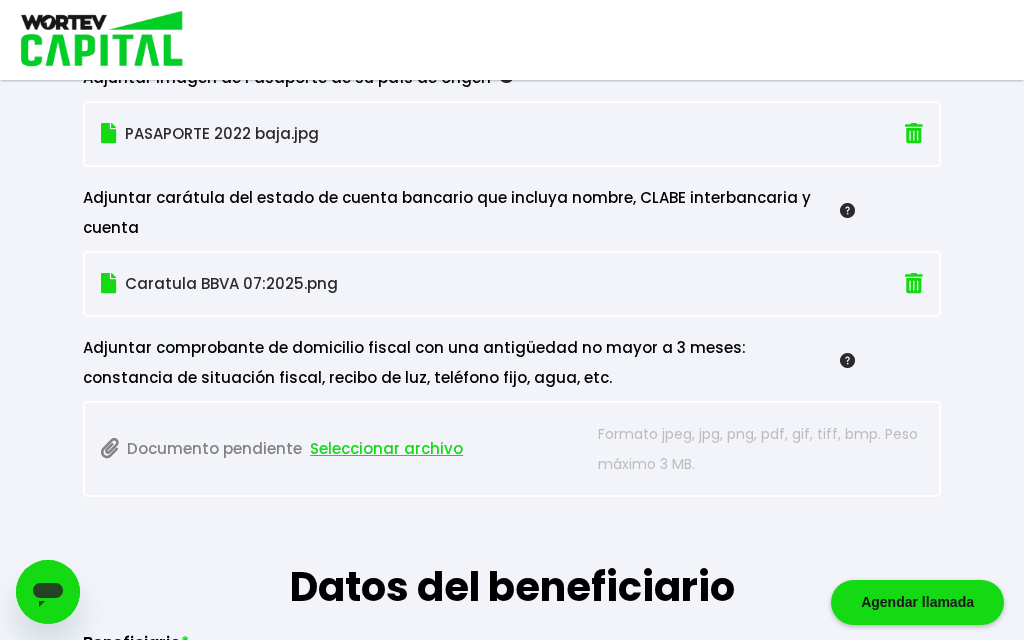 scroll, scrollTop: 2722, scrollLeft: 0, axis: vertical 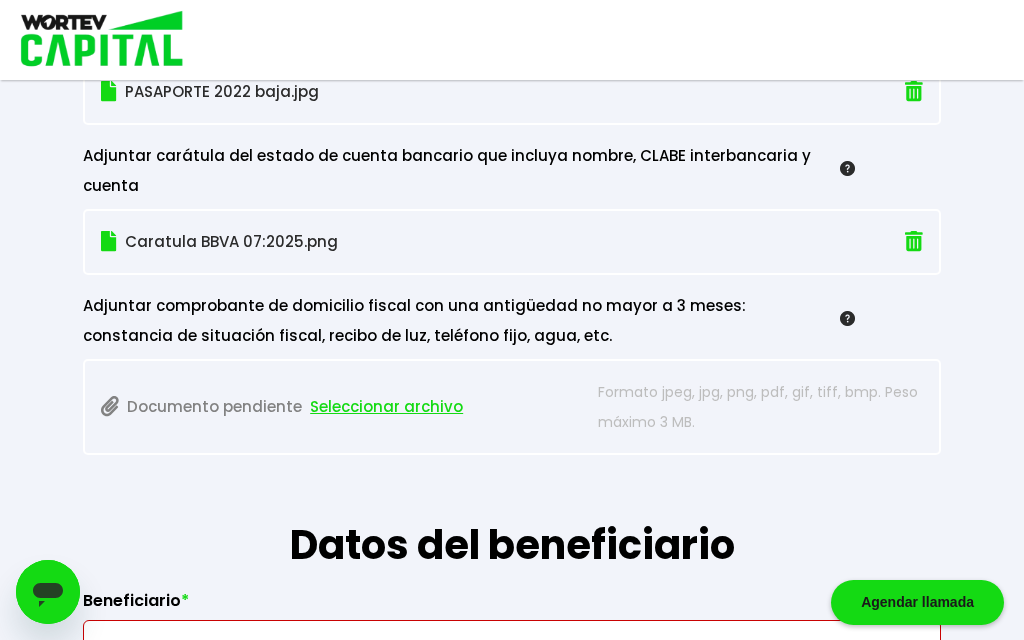 click on "Seleccionar archivo" at bounding box center [386, 407] 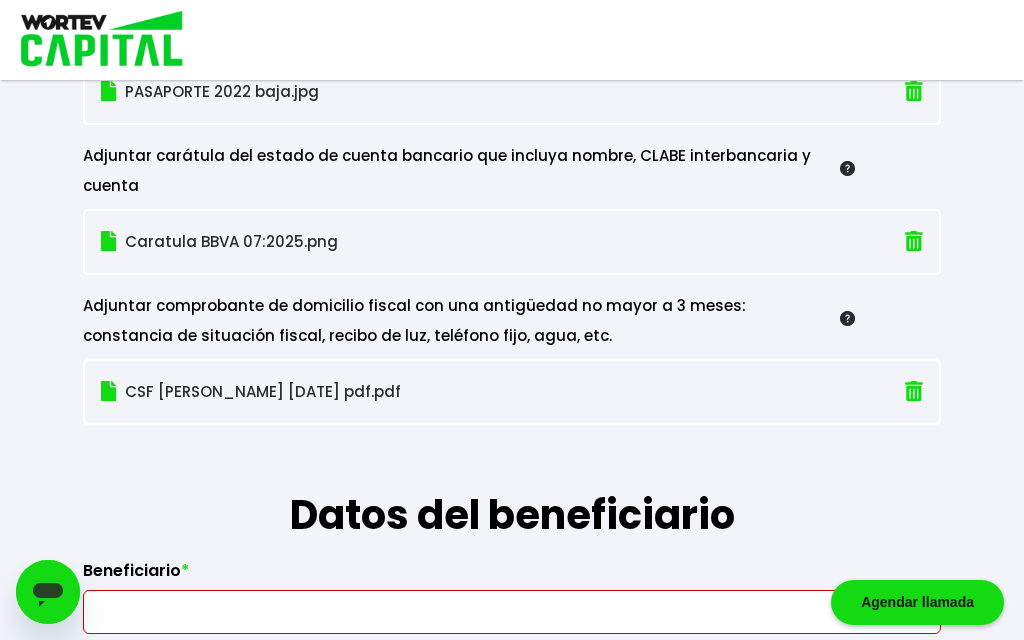 click on "CSF [PERSON_NAME] [DATE] pdf.pdf" at bounding box center [446, 392] 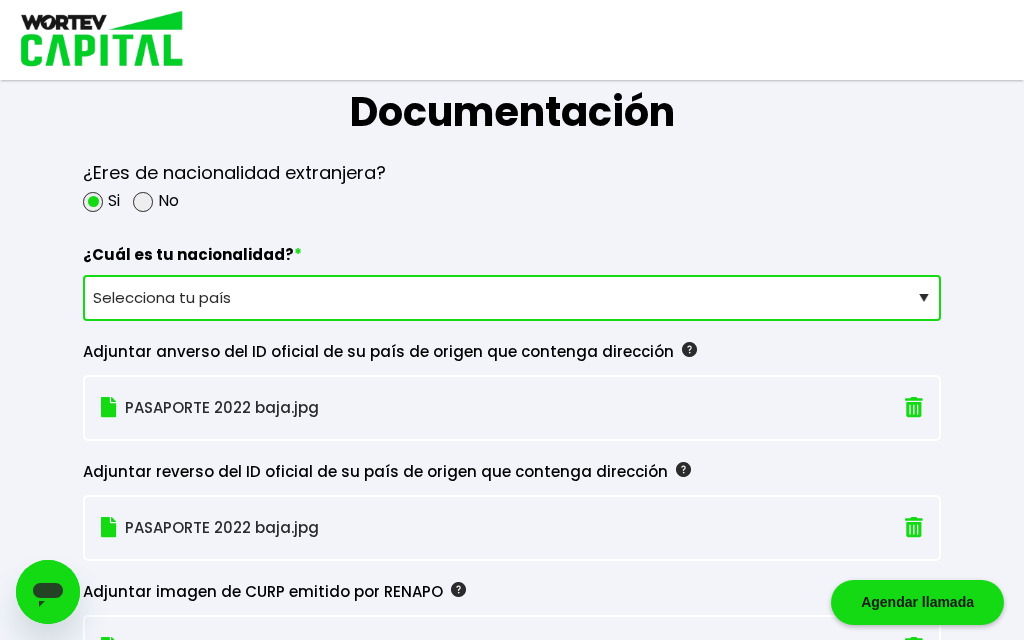 scroll, scrollTop: 1628, scrollLeft: 0, axis: vertical 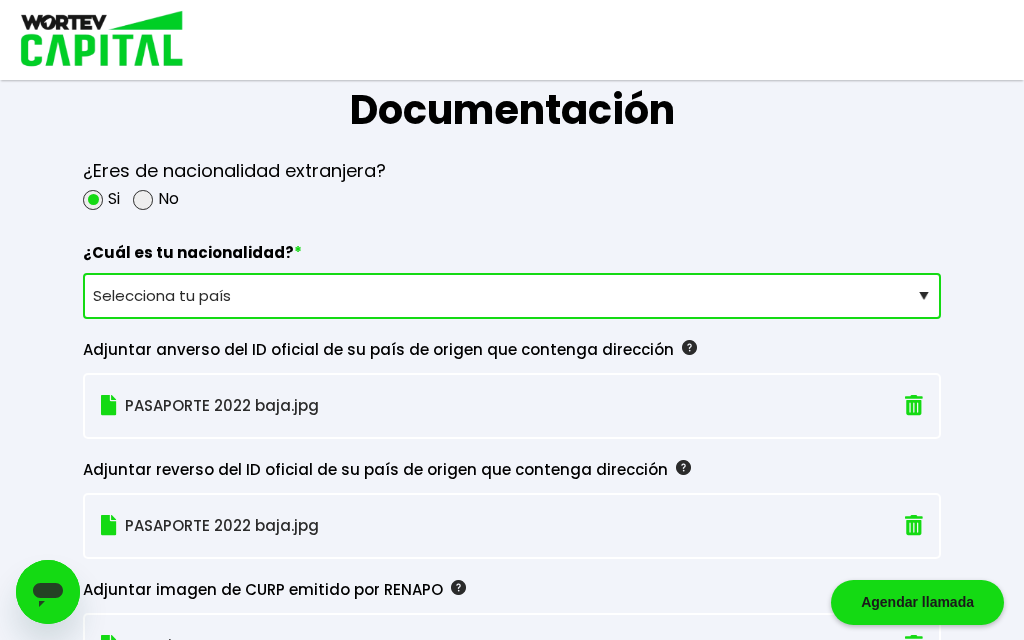 click at bounding box center [914, 405] 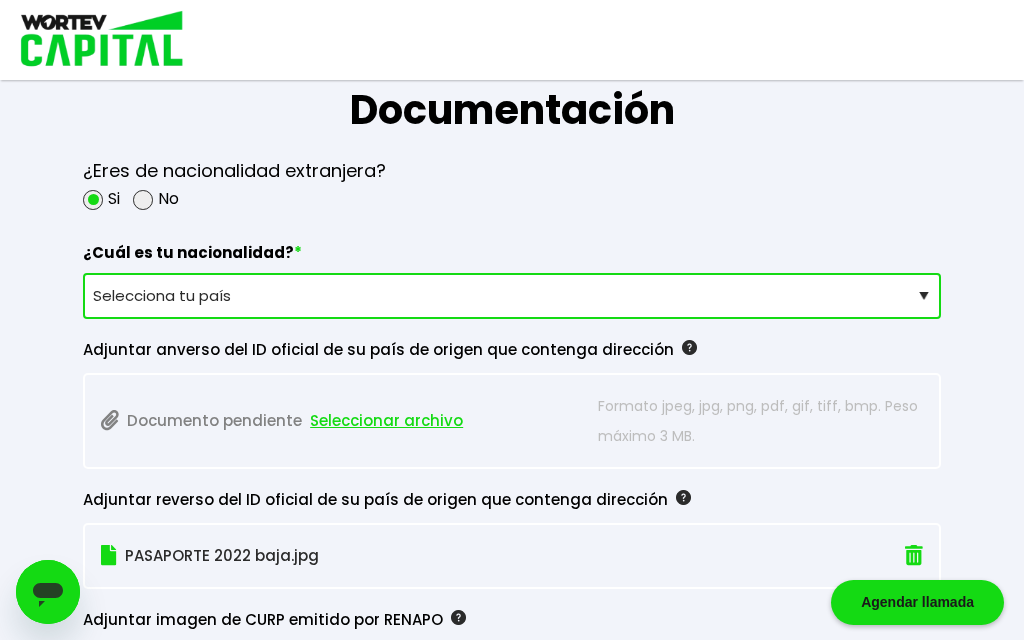 click on "Seleccionar archivo" at bounding box center (386, 421) 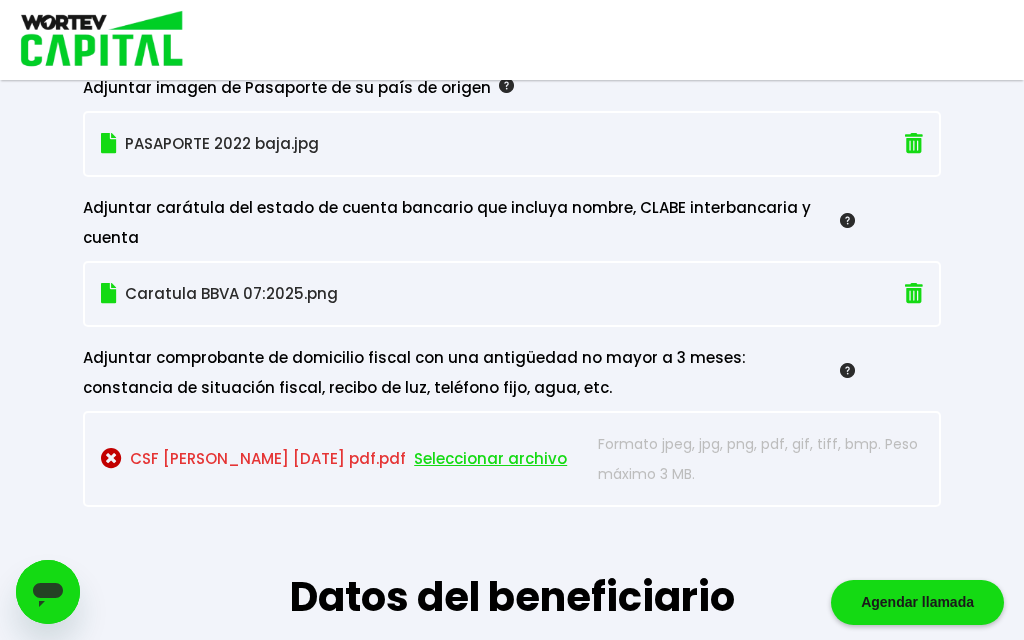scroll, scrollTop: 2707, scrollLeft: 0, axis: vertical 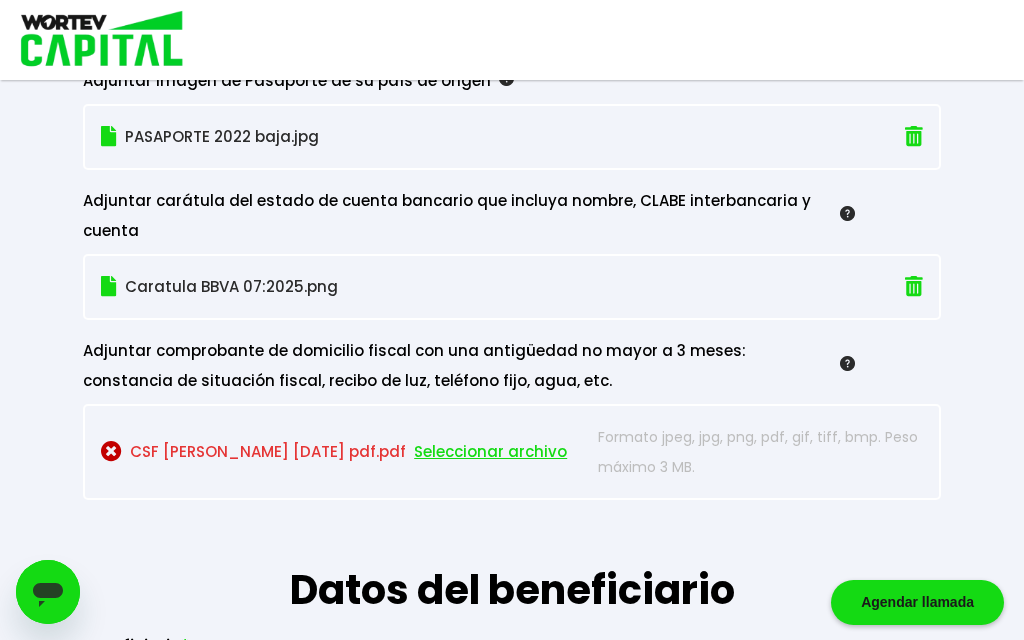 click on "Seleccionar archivo" at bounding box center [490, 452] 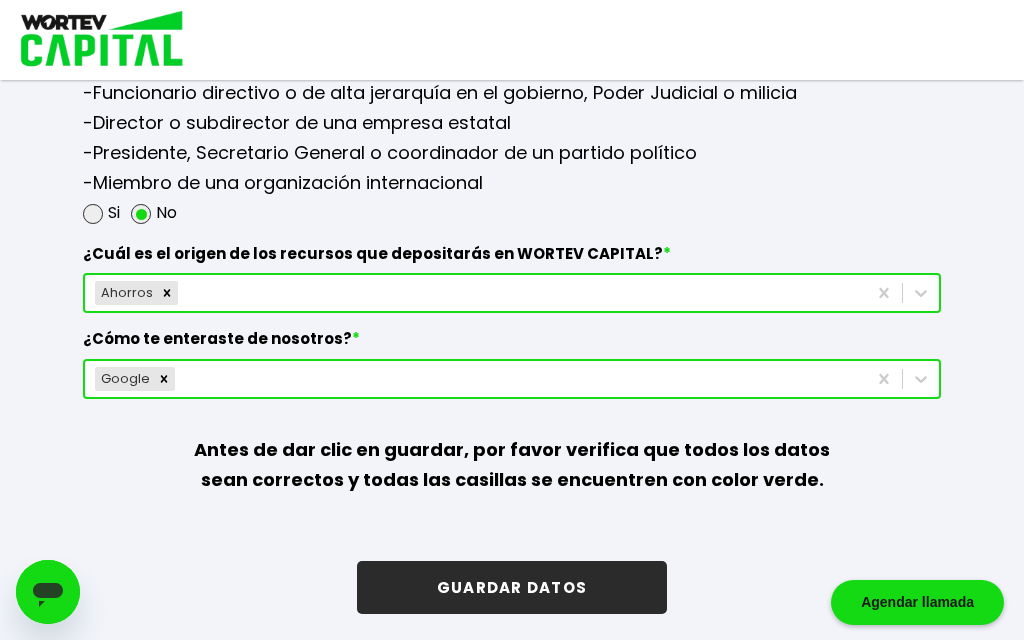 scroll, scrollTop: 3537, scrollLeft: 0, axis: vertical 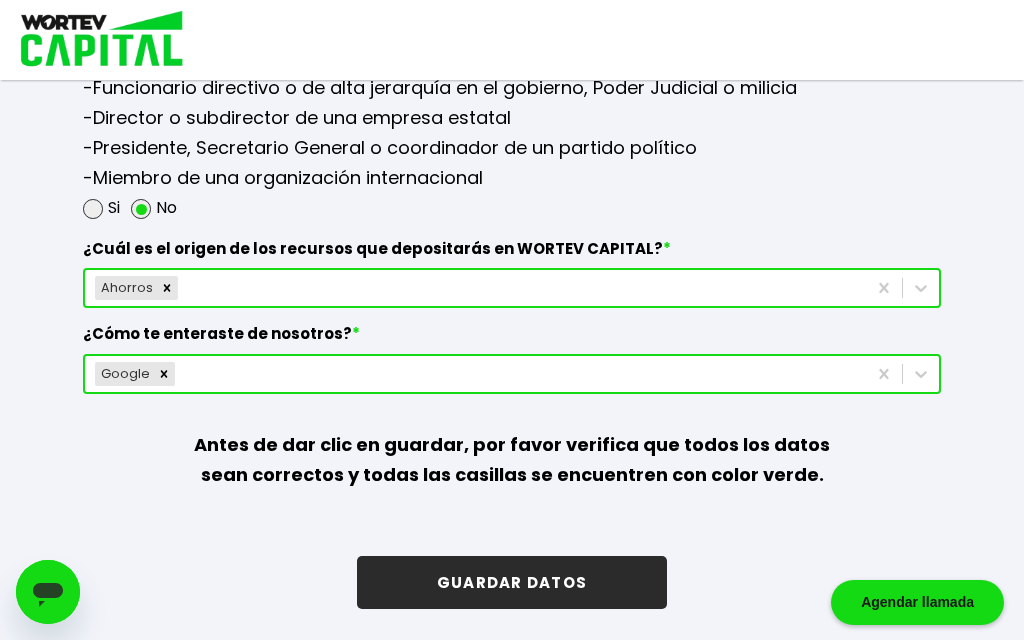 click on "GUARDAR DATOS" at bounding box center (512, 582) 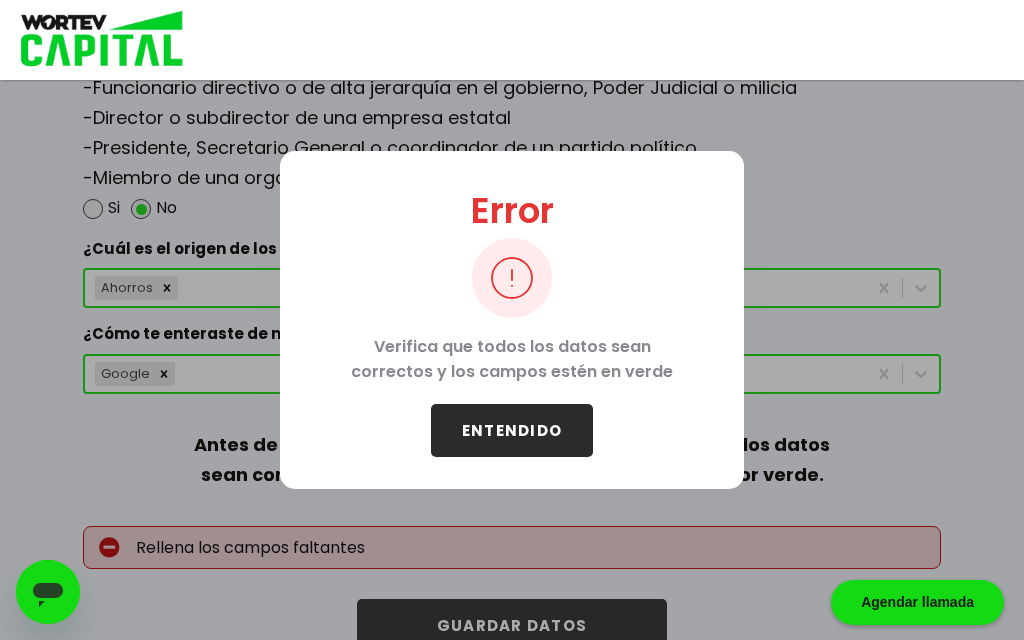 click on "ENTENDIDO" at bounding box center [512, 430] 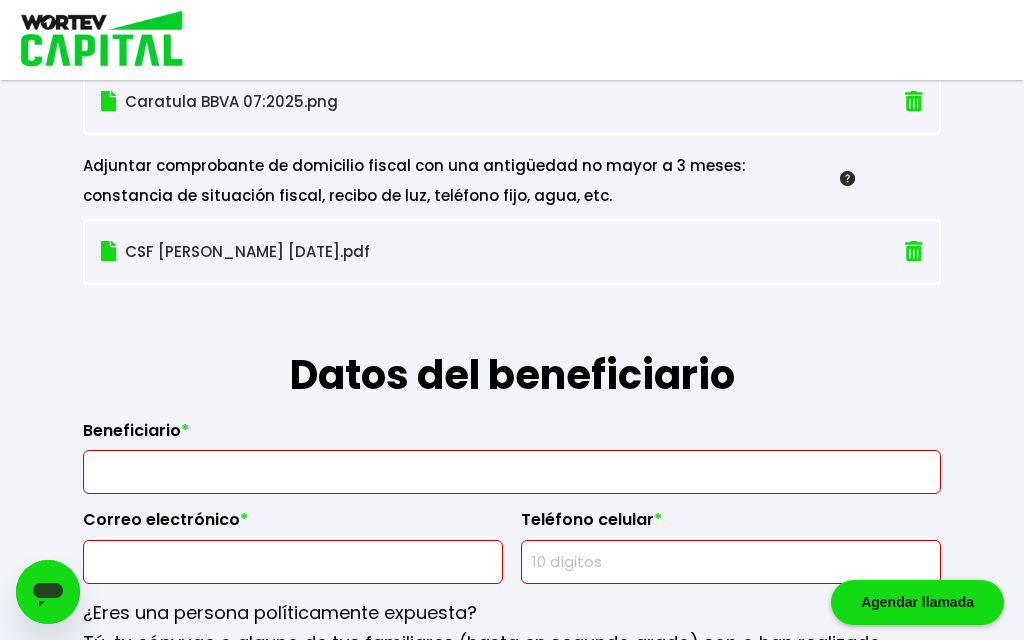 scroll, scrollTop: 2893, scrollLeft: 0, axis: vertical 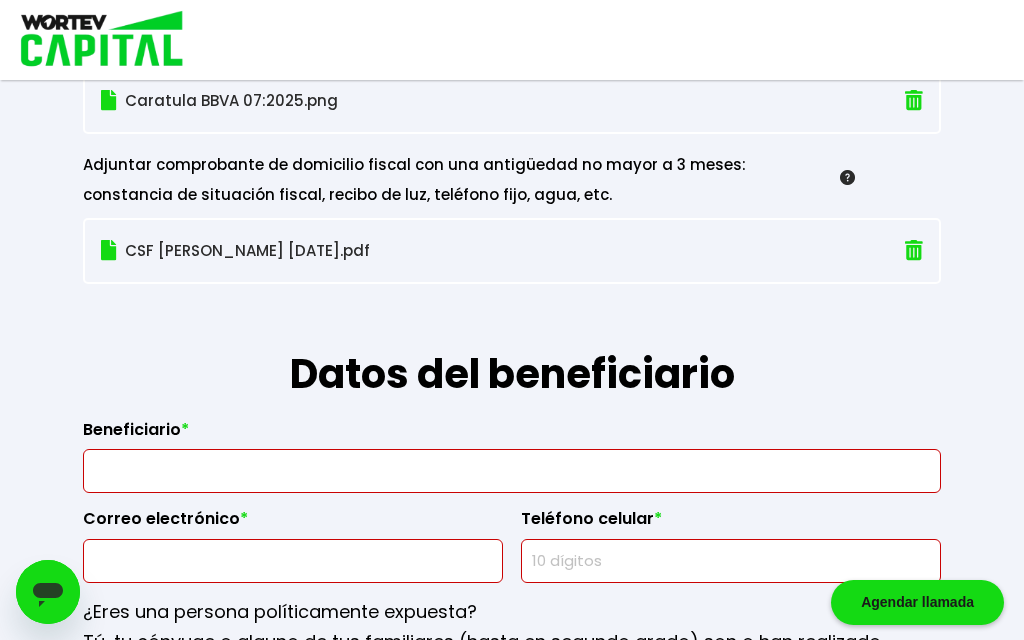 click at bounding box center [512, 471] 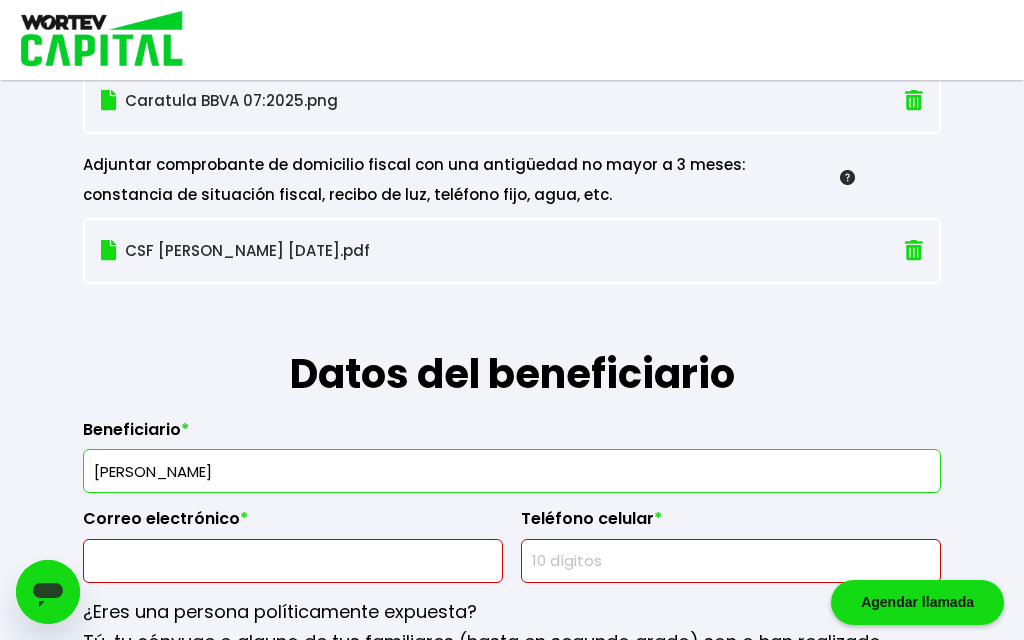 drag, startPoint x: 346, startPoint y: 459, endPoint x: 220, endPoint y: 578, distance: 173.31186 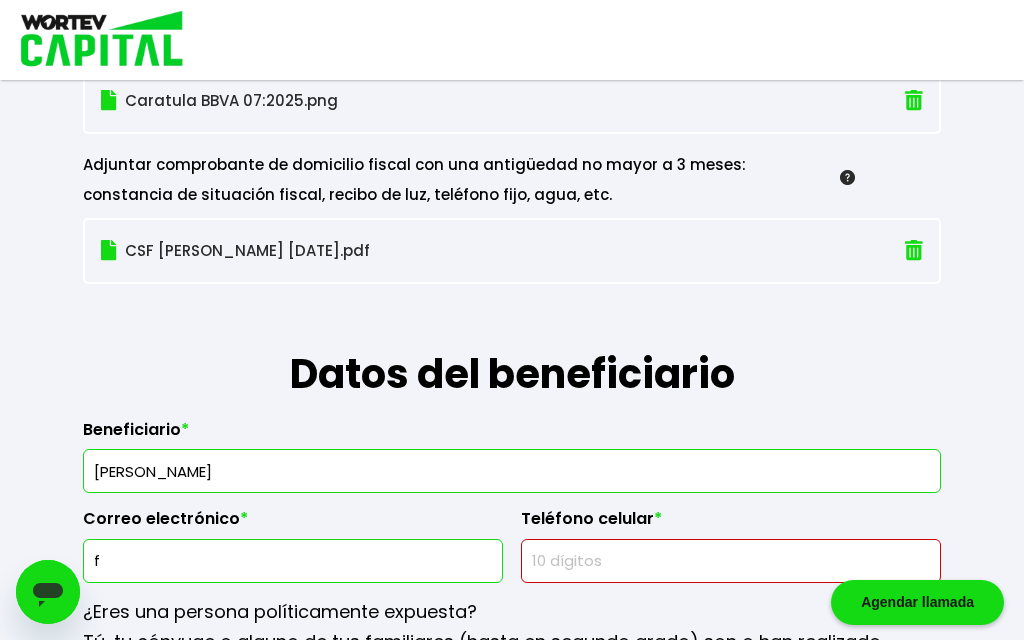 type on "[EMAIL_ADDRESS][DOMAIN_NAME]" 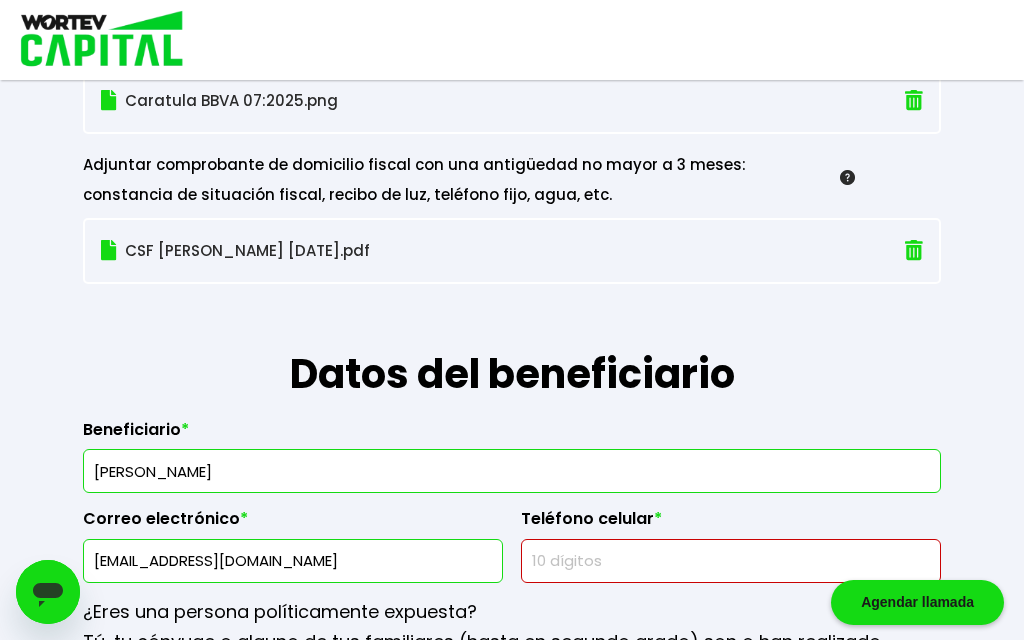click at bounding box center (731, 561) 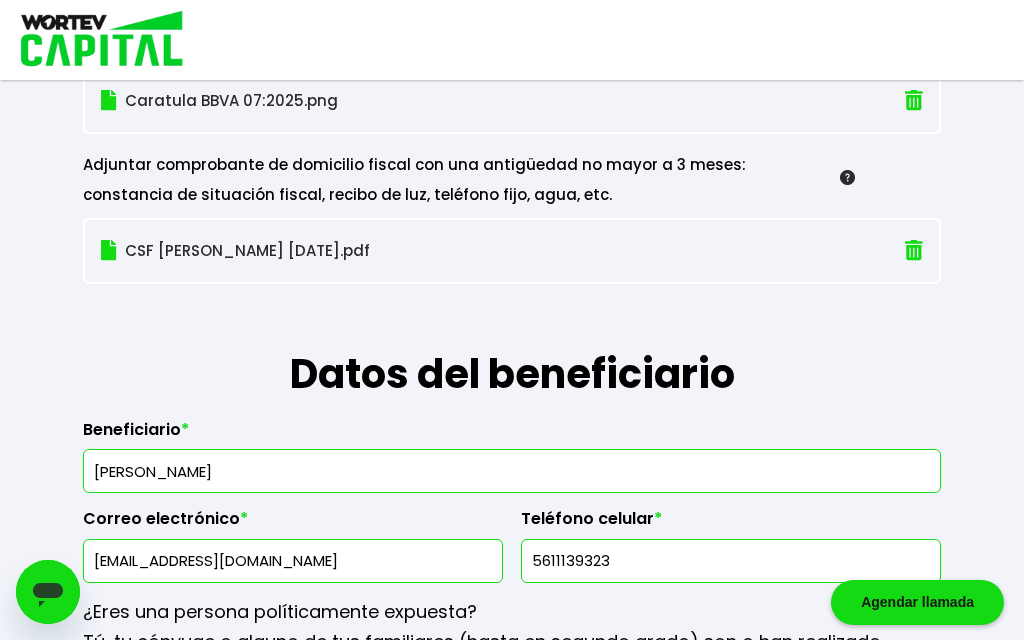 type on "5611139323" 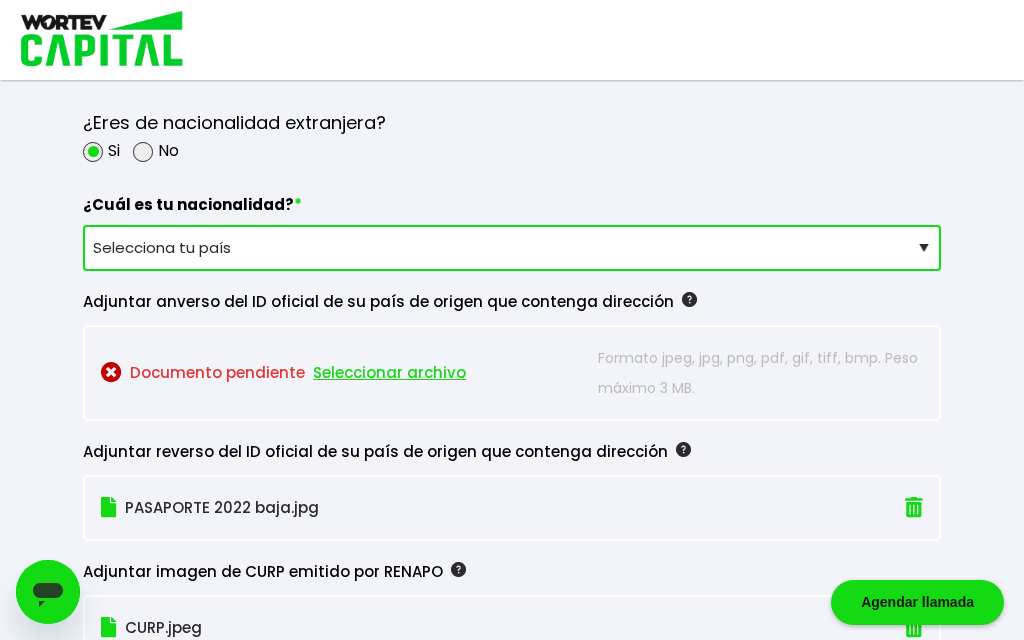 scroll, scrollTop: 1680, scrollLeft: 0, axis: vertical 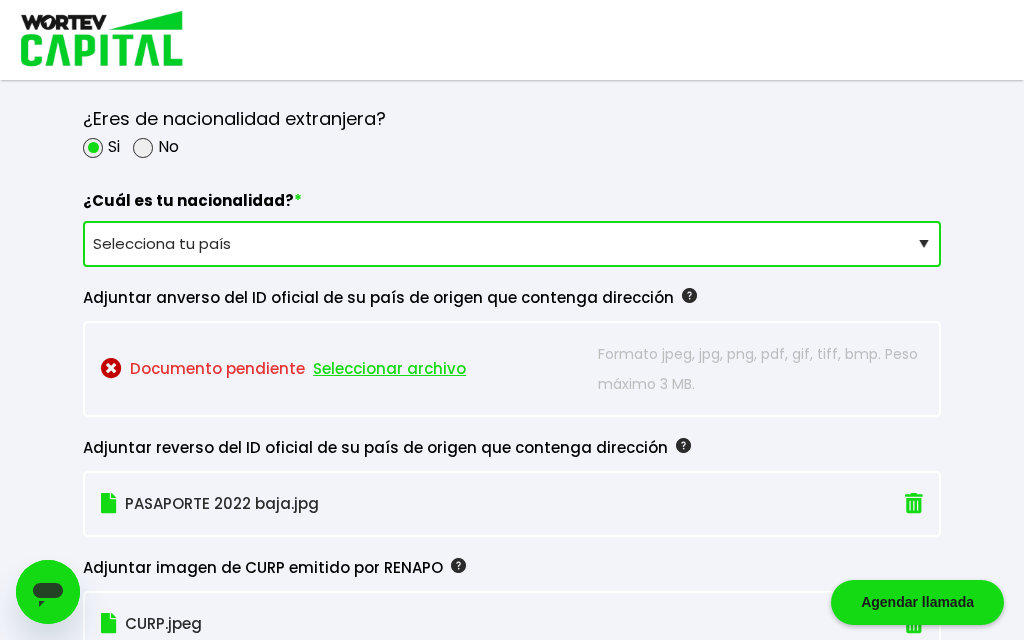 click on "Seleccionar archivo" at bounding box center [389, 369] 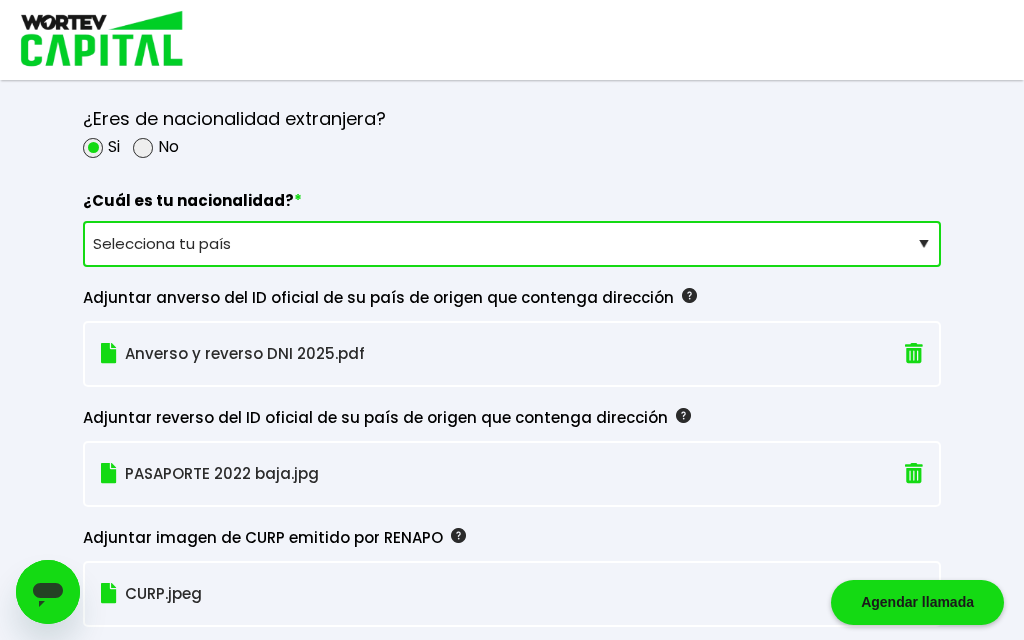 click at bounding box center [914, 473] 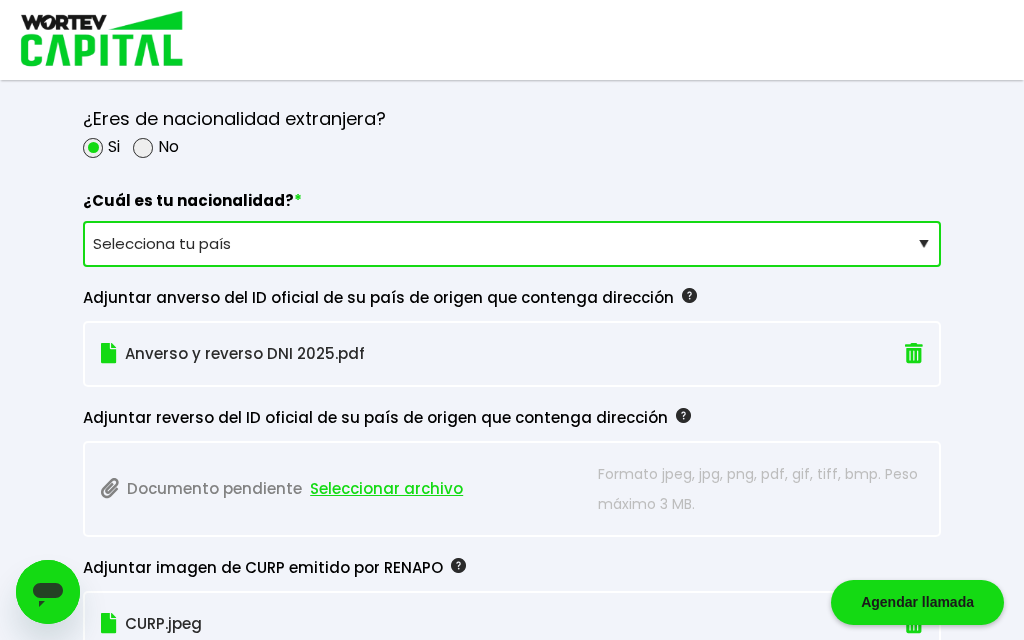 click on "Seleccionar archivo" at bounding box center (386, 489) 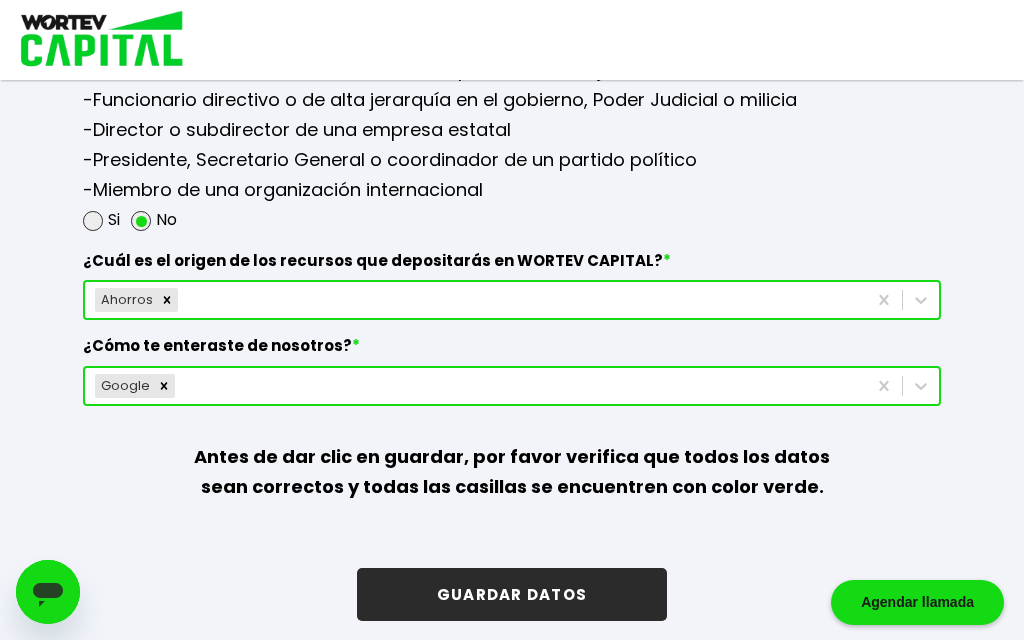 scroll, scrollTop: 3507, scrollLeft: 0, axis: vertical 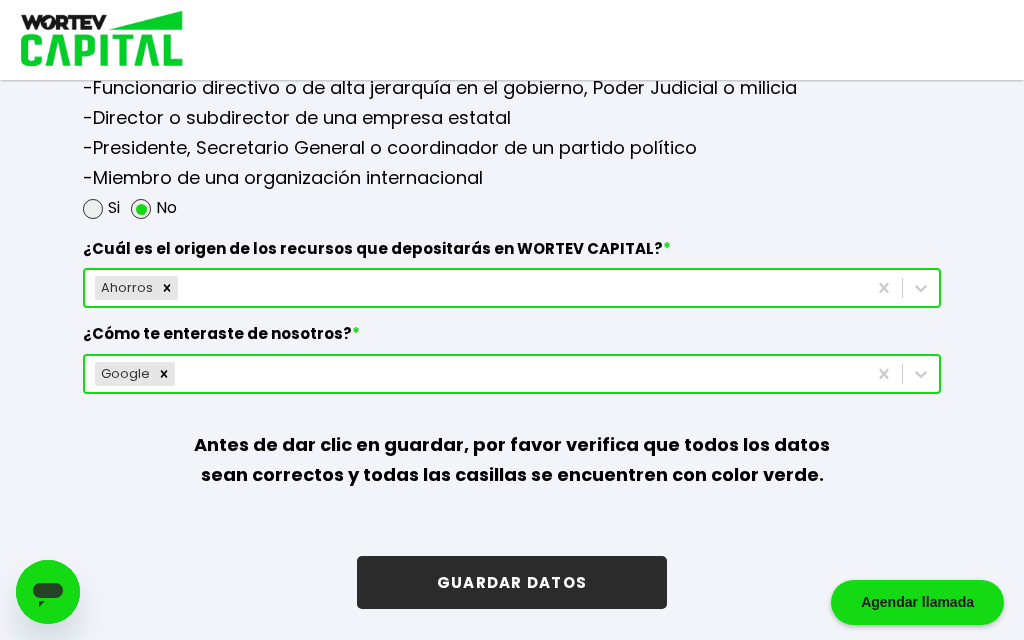 click on "GUARDAR DATOS" at bounding box center (512, 582) 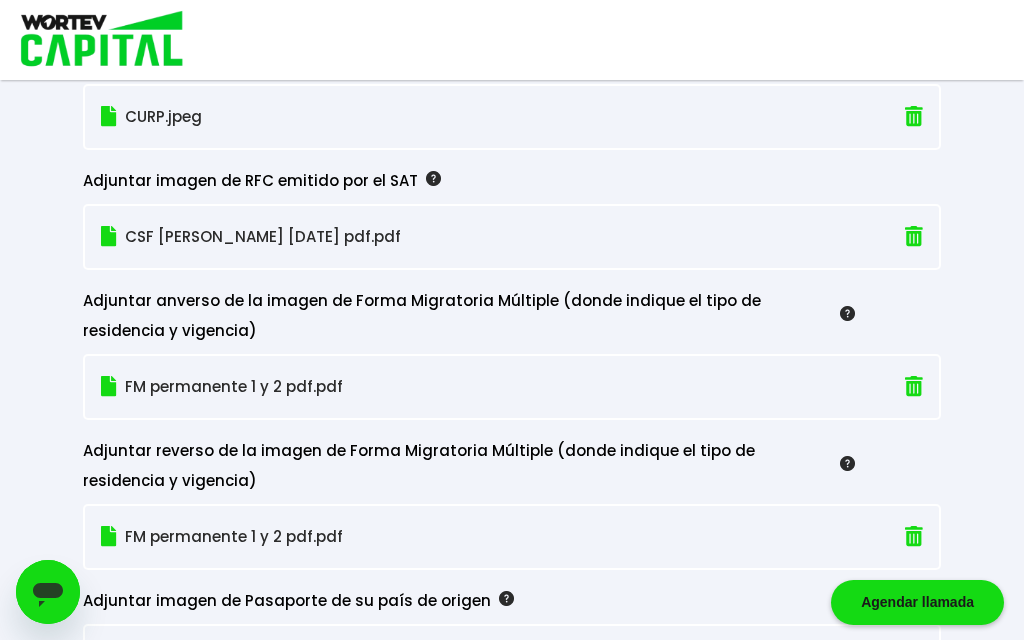 scroll, scrollTop: 2158, scrollLeft: 0, axis: vertical 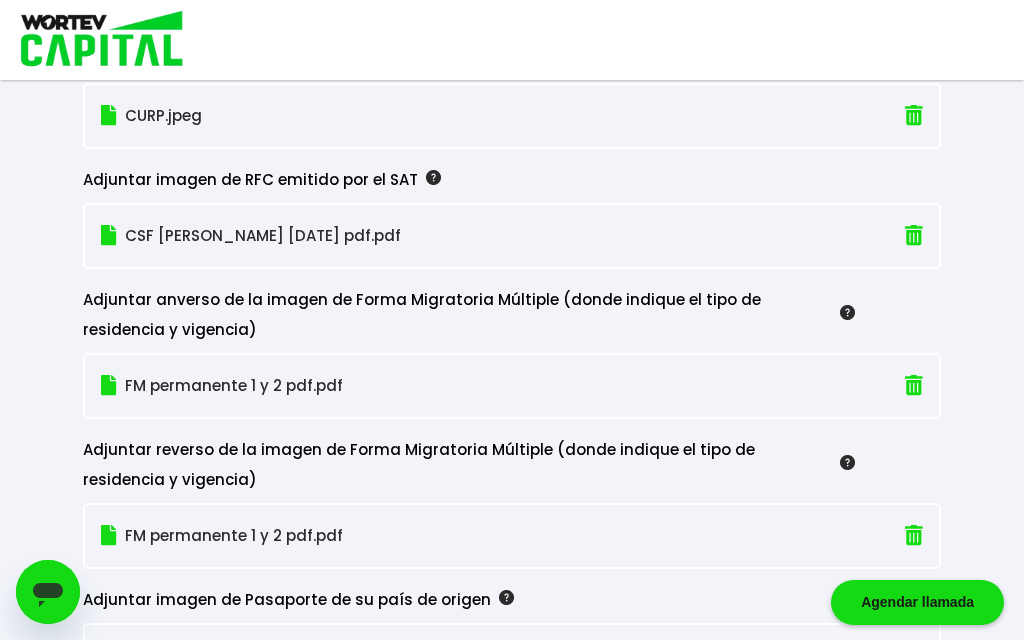 click at bounding box center [433, 177] 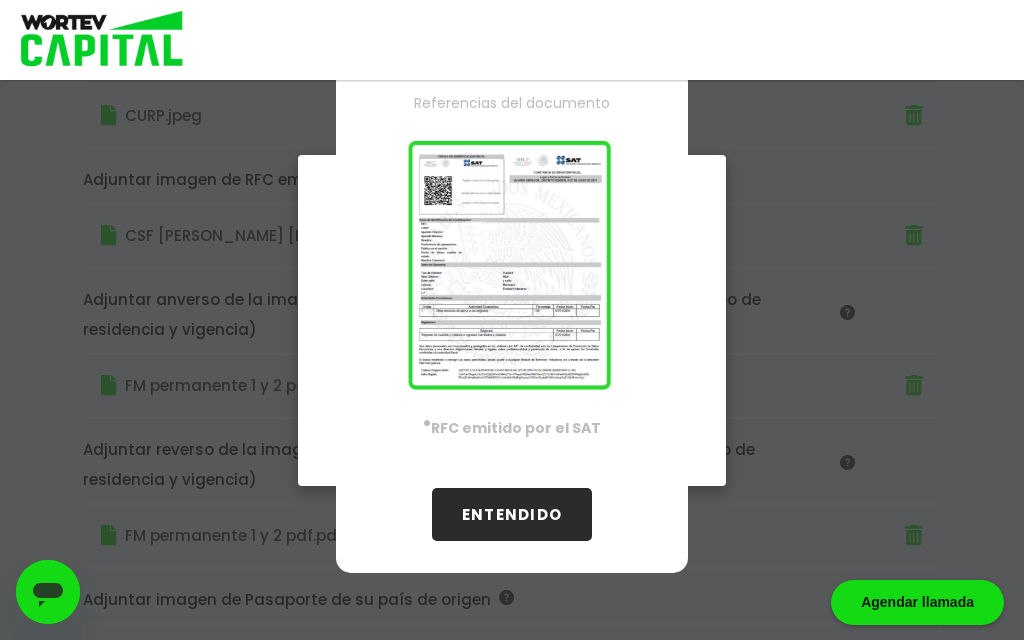 click on "ENTENDIDO" at bounding box center [512, 514] 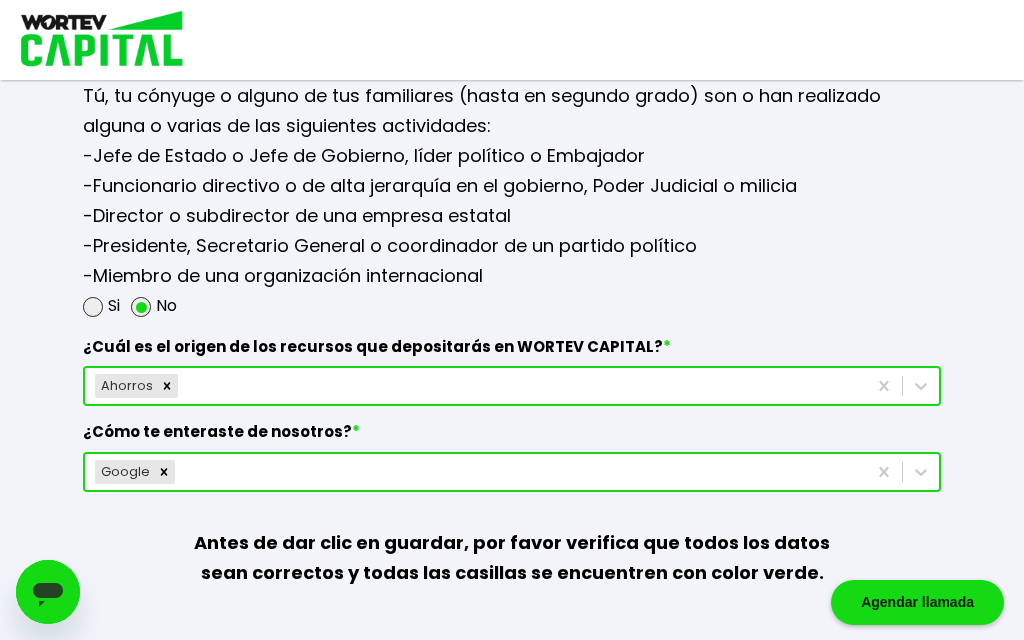scroll, scrollTop: 3507, scrollLeft: 0, axis: vertical 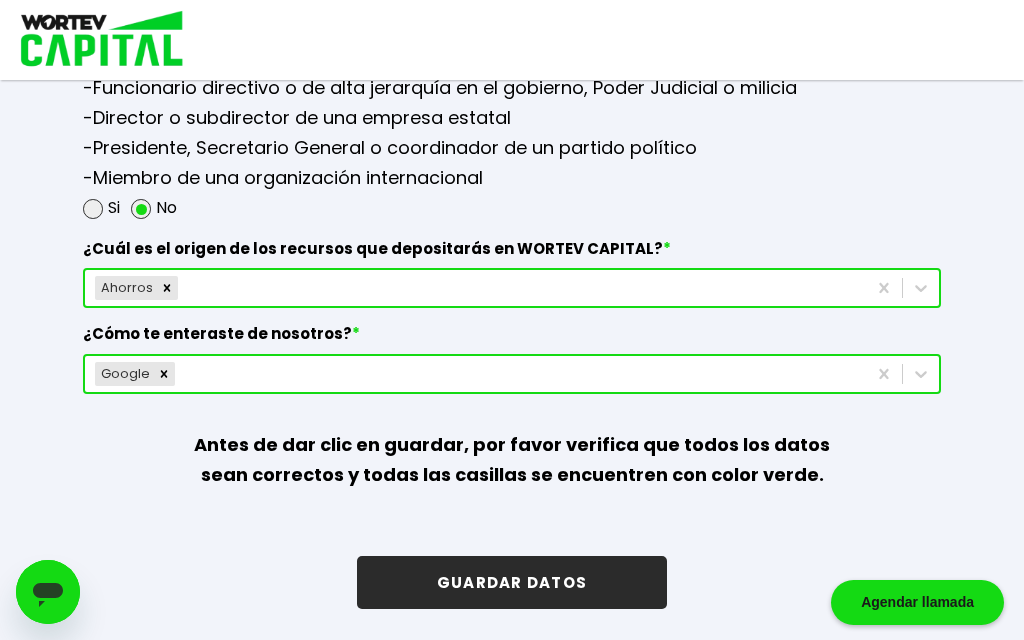 click on "GUARDAR DATOS" at bounding box center [512, 582] 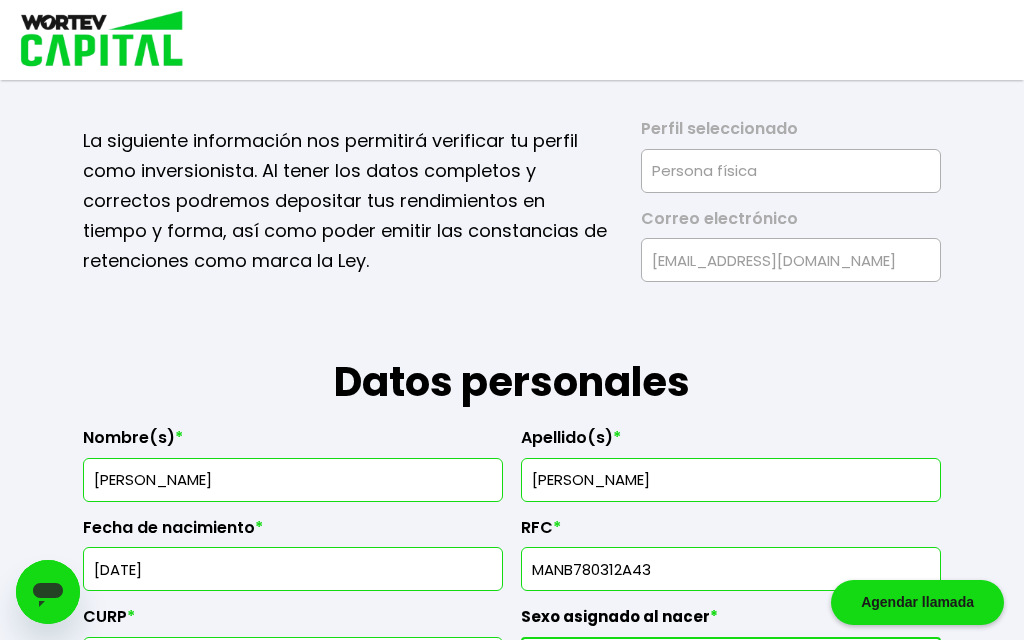 scroll, scrollTop: 0, scrollLeft: 0, axis: both 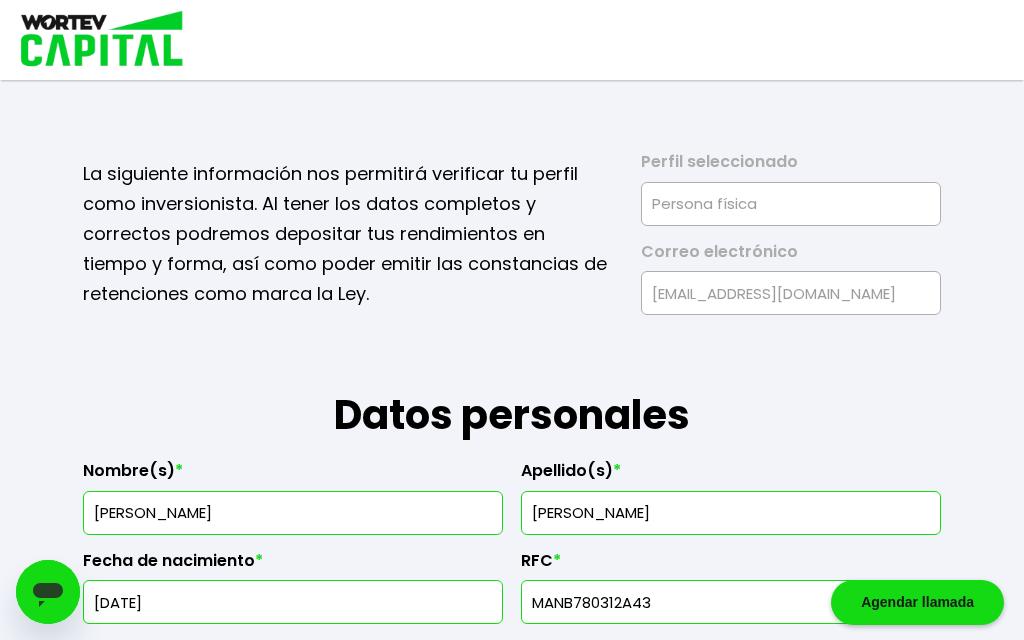 click at bounding box center [95, 40] 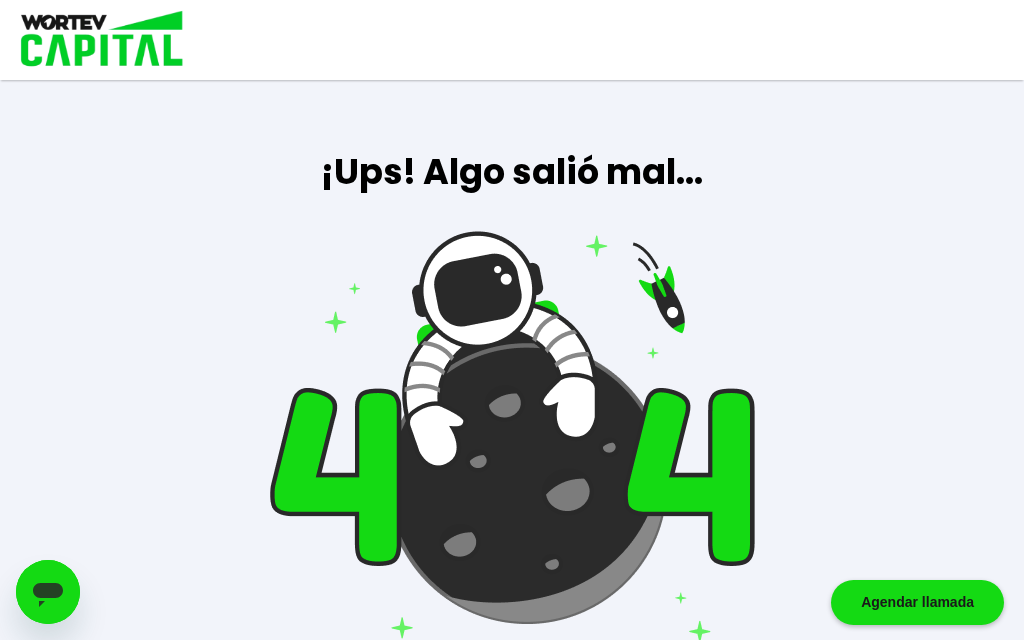 scroll, scrollTop: 203, scrollLeft: 0, axis: vertical 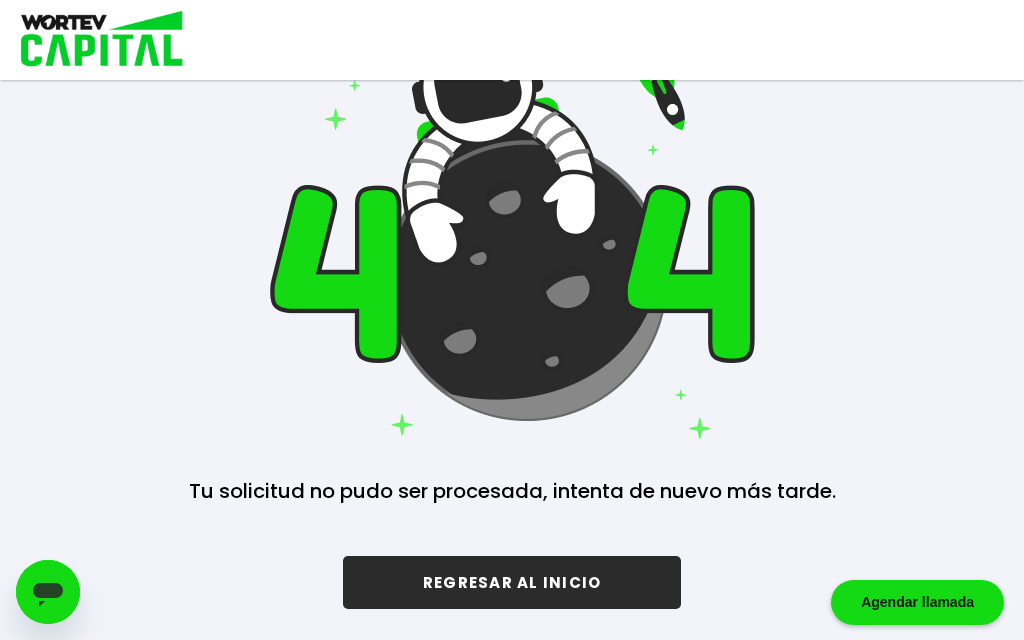 click on "REGRESAR AL INICIO" at bounding box center (512, 582) 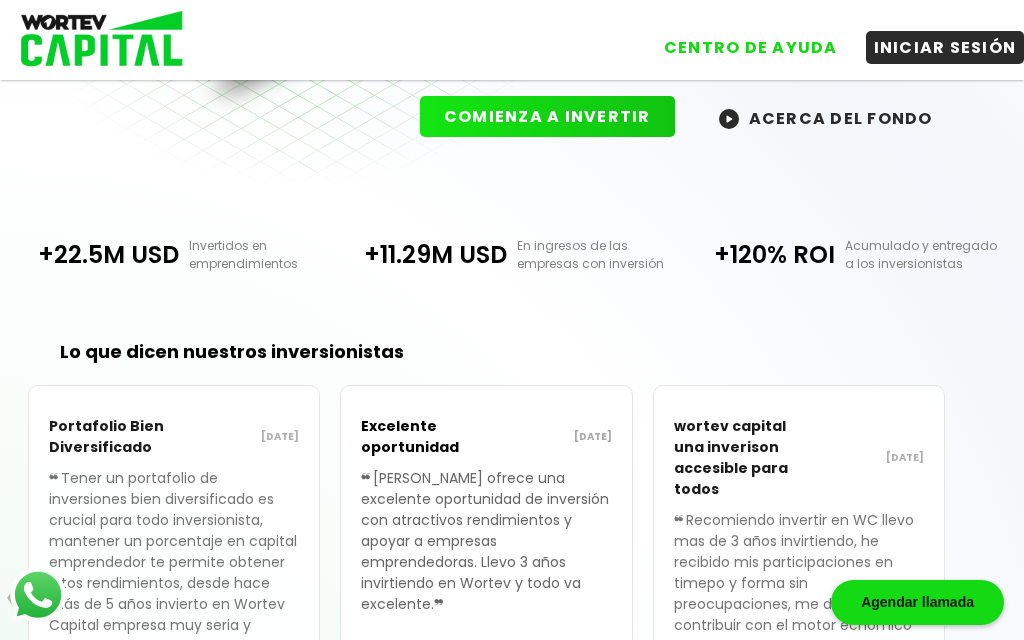 scroll, scrollTop: 128, scrollLeft: 0, axis: vertical 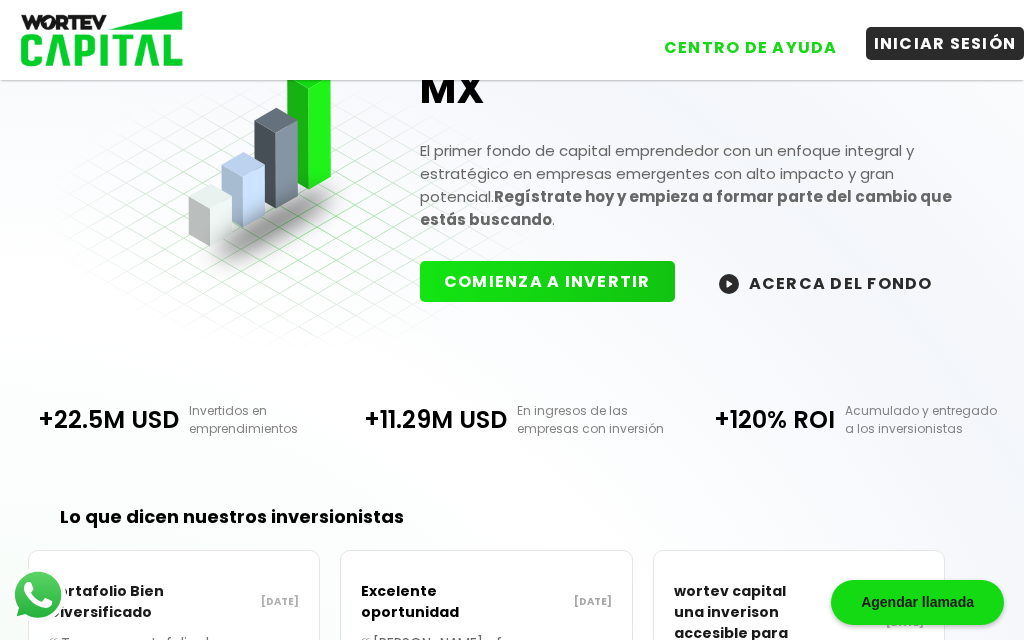 click on "INICIAR SESIÓN" at bounding box center (945, 43) 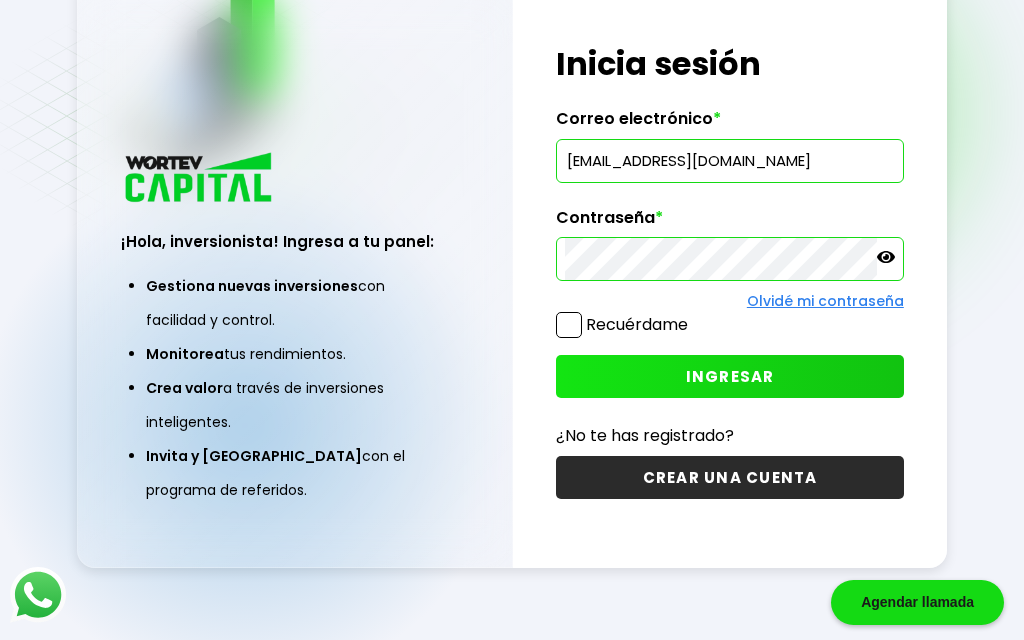 click at bounding box center [569, 325] 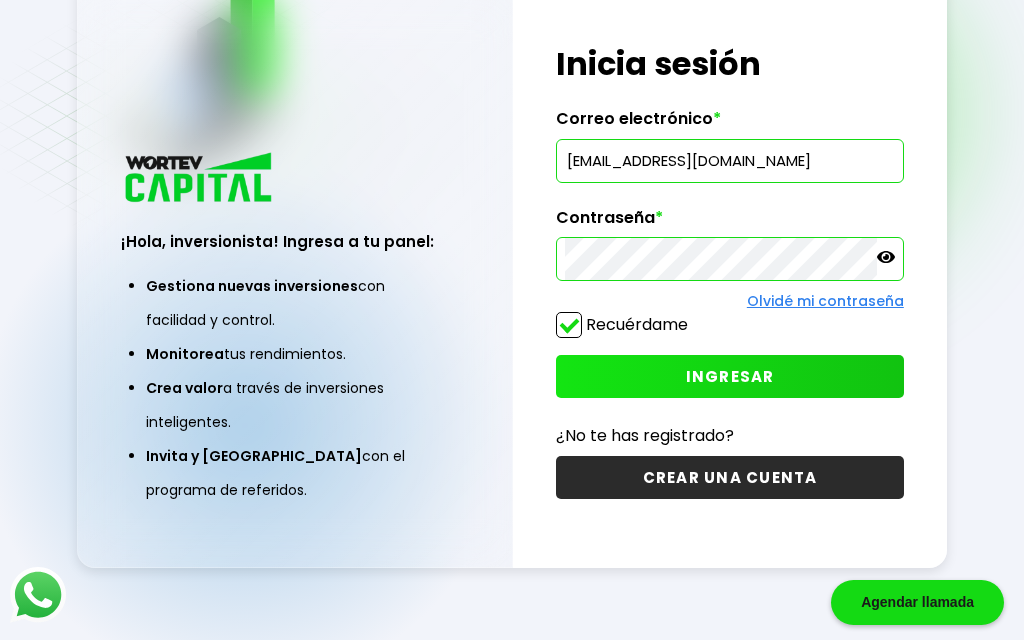 click on "INGRESAR" at bounding box center [730, 376] 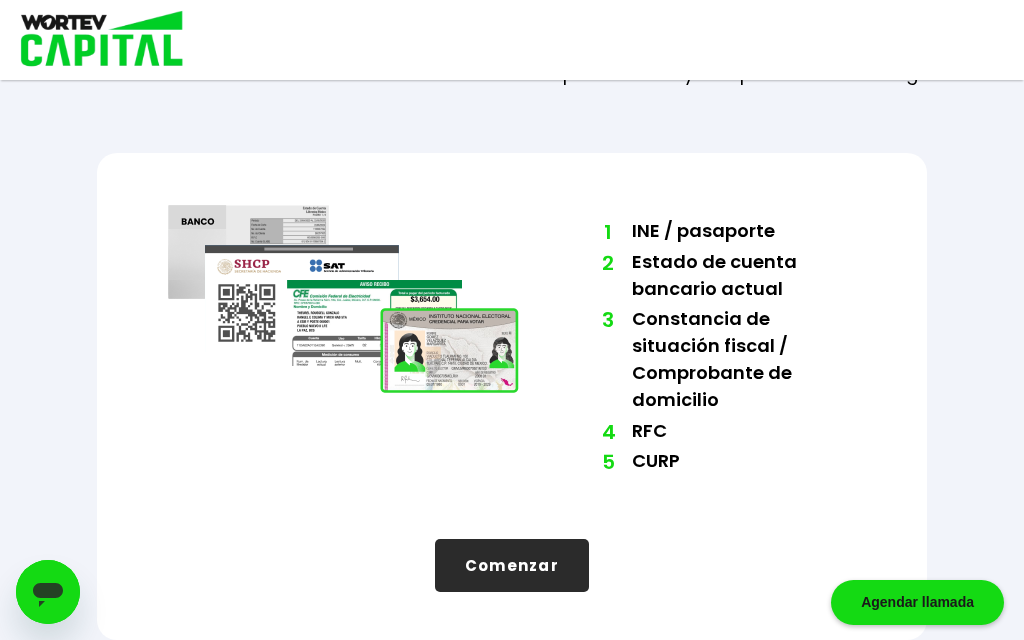 scroll, scrollTop: 155, scrollLeft: 0, axis: vertical 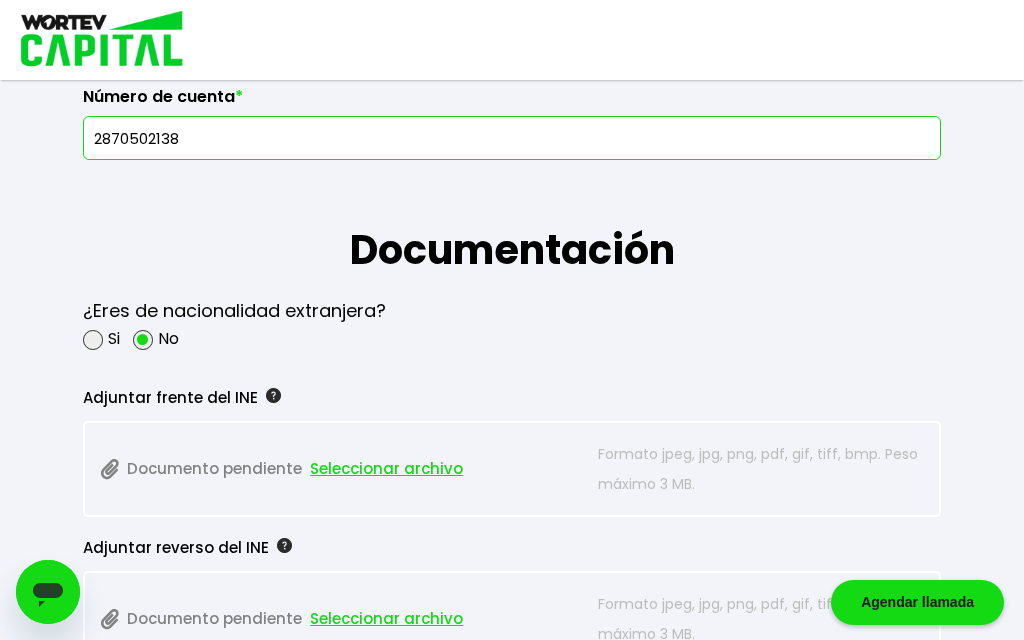 click on "Seleccionar archivo" at bounding box center (386, 469) 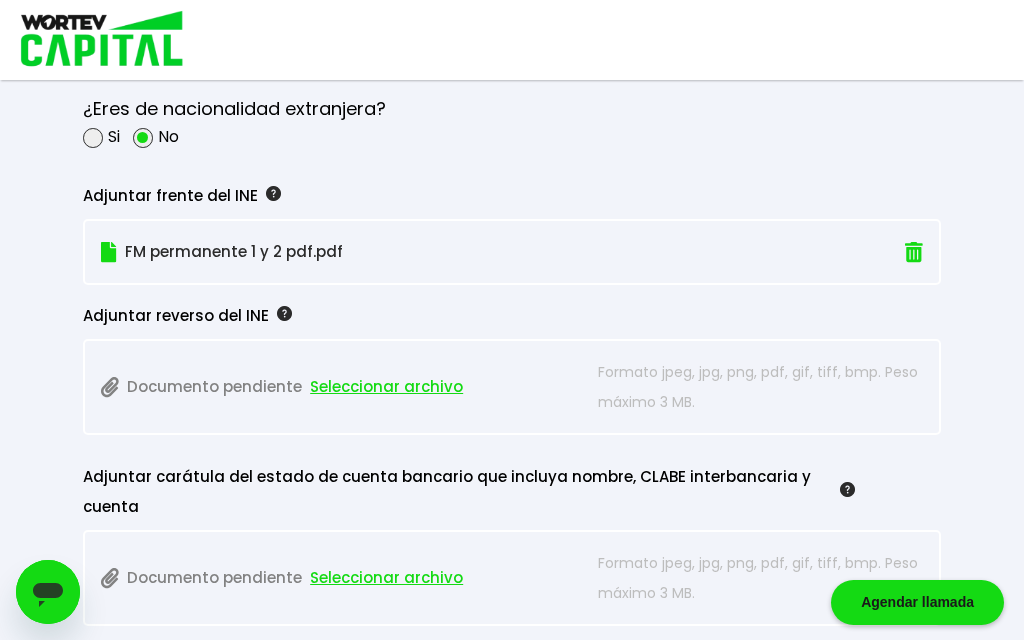 scroll, scrollTop: 1700, scrollLeft: 0, axis: vertical 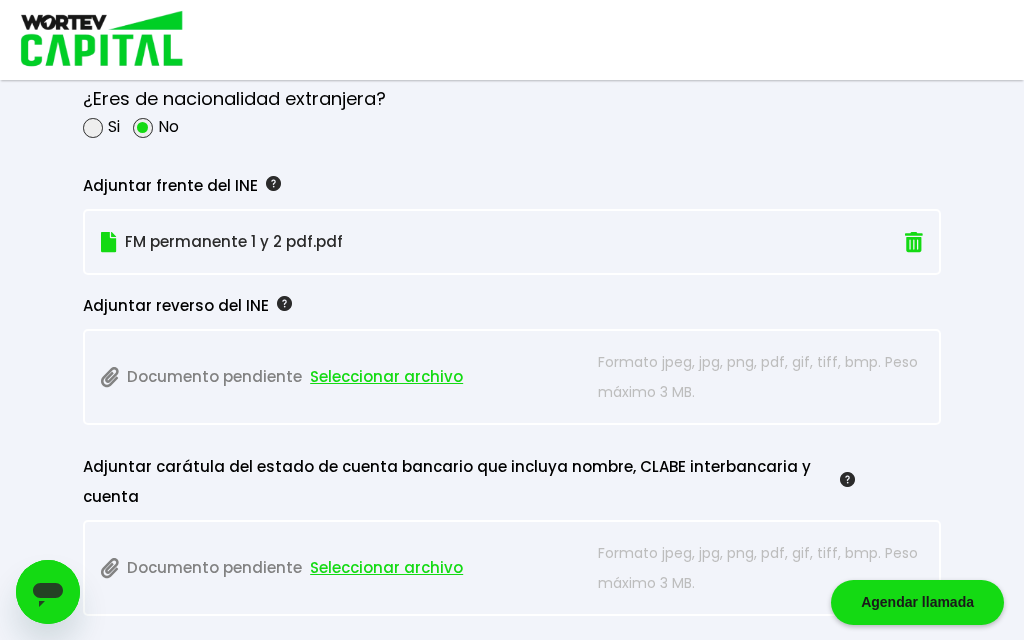 click on "Seleccionar archivo" at bounding box center [386, 377] 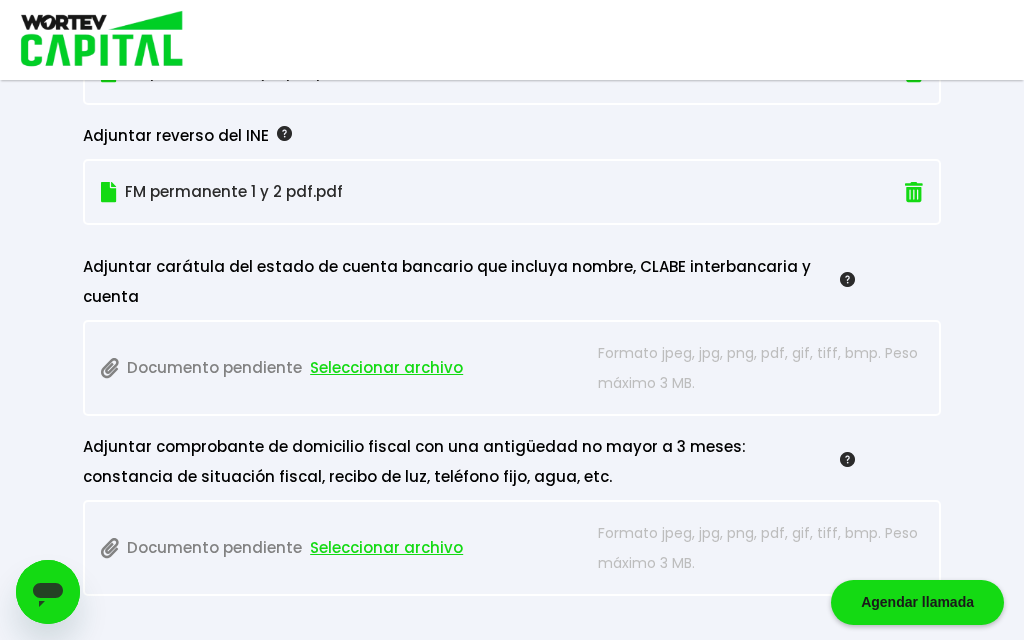 scroll, scrollTop: 1873, scrollLeft: 0, axis: vertical 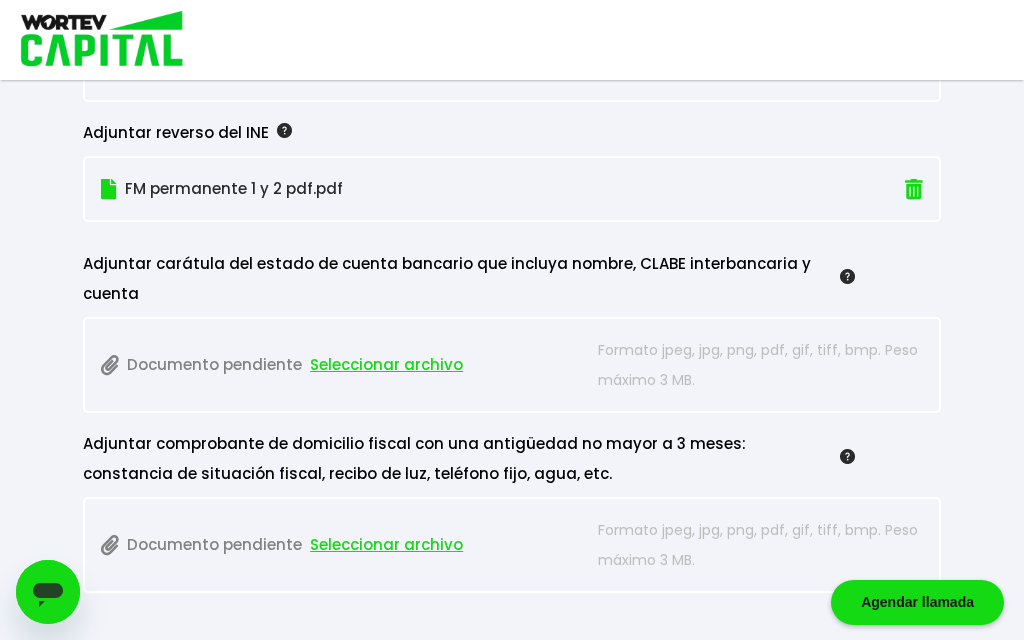 click on "Seleccionar archivo" at bounding box center [386, 365] 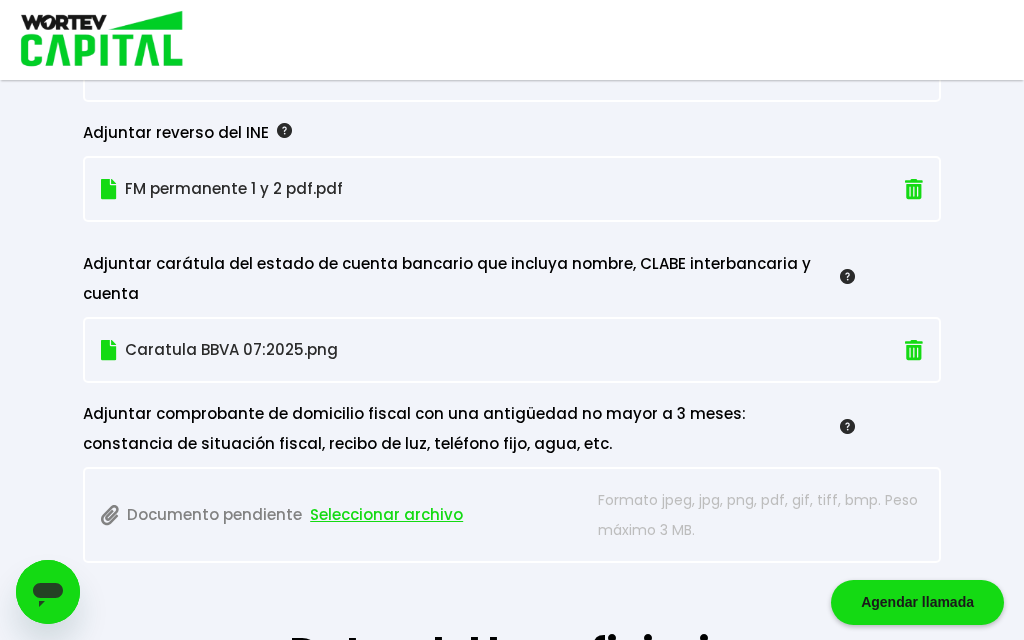 click on "Seleccionar archivo" at bounding box center [386, 515] 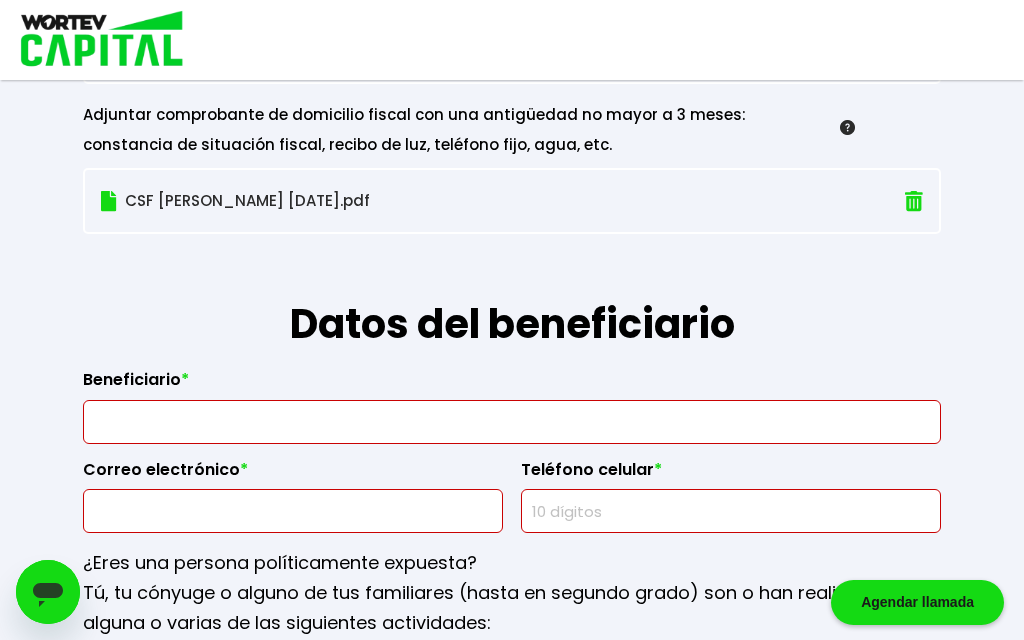 scroll, scrollTop: 2178, scrollLeft: 0, axis: vertical 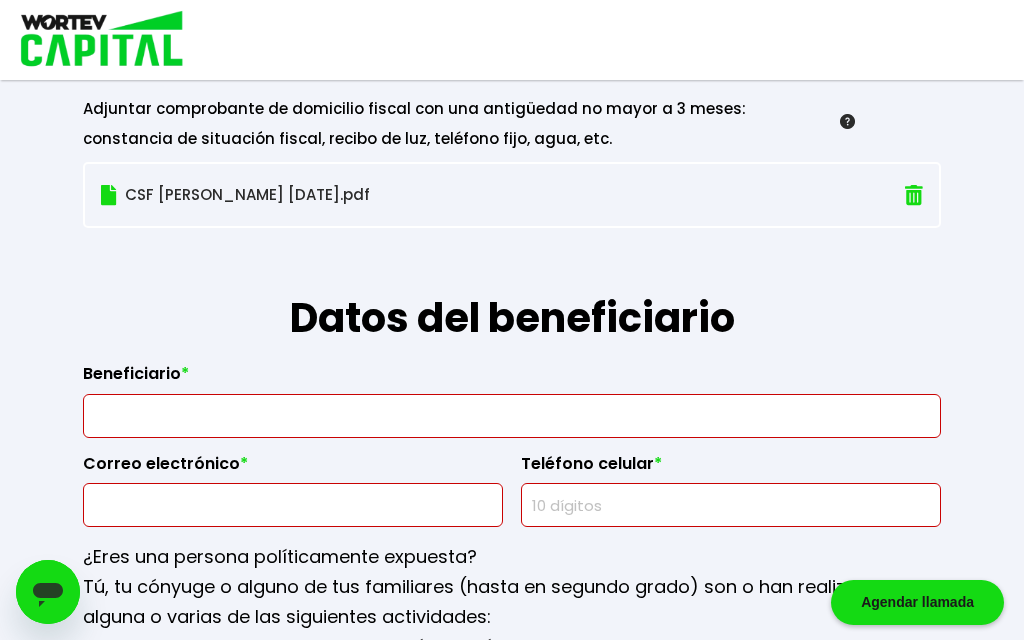 click at bounding box center [512, 416] 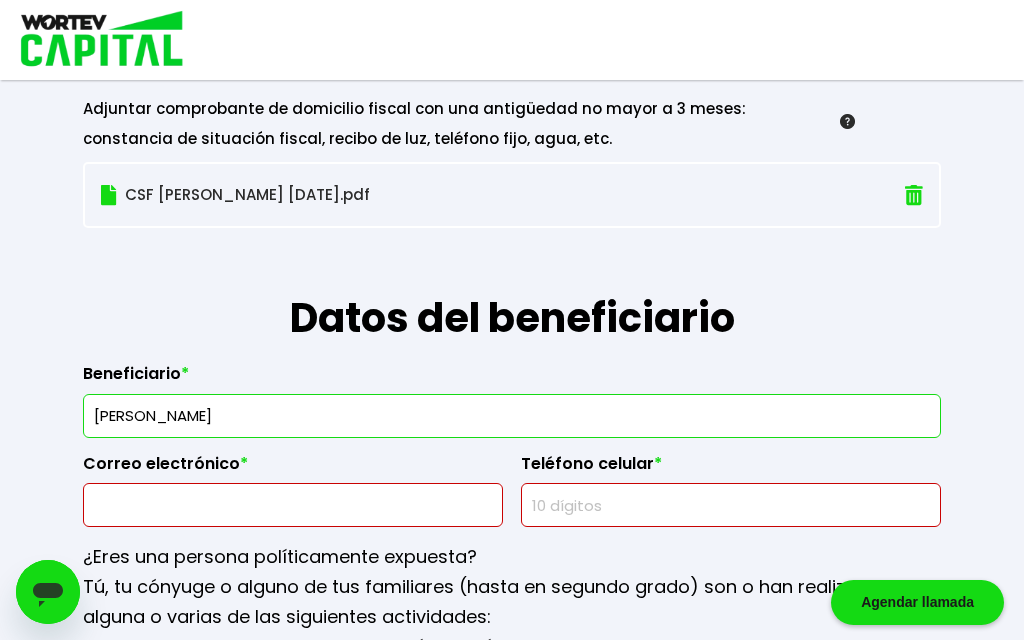 type on "[PERSON_NAME]" 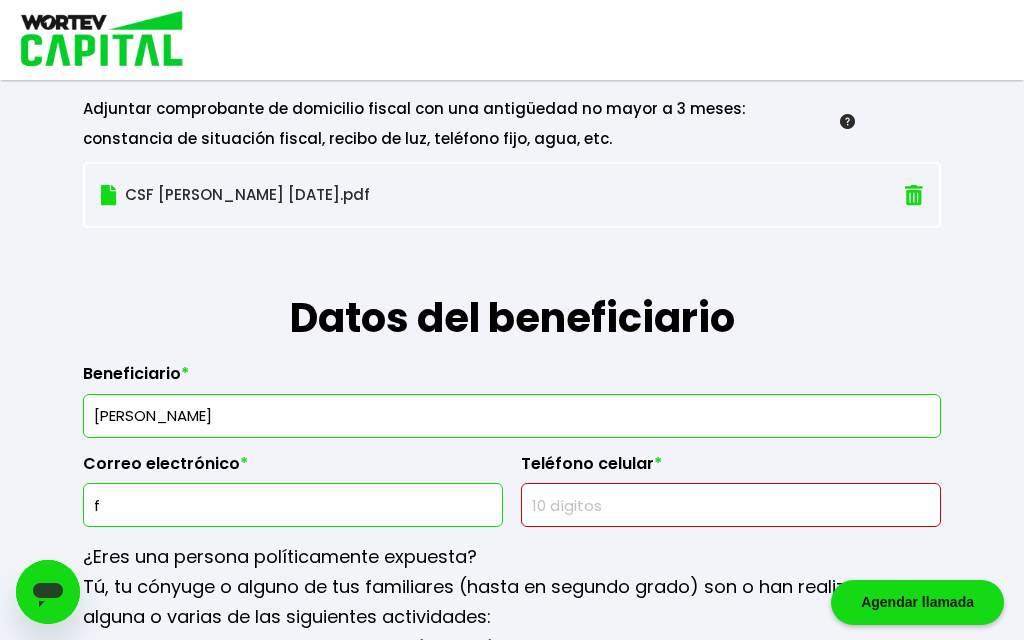 type on "[EMAIL_ADDRESS][DOMAIN_NAME]" 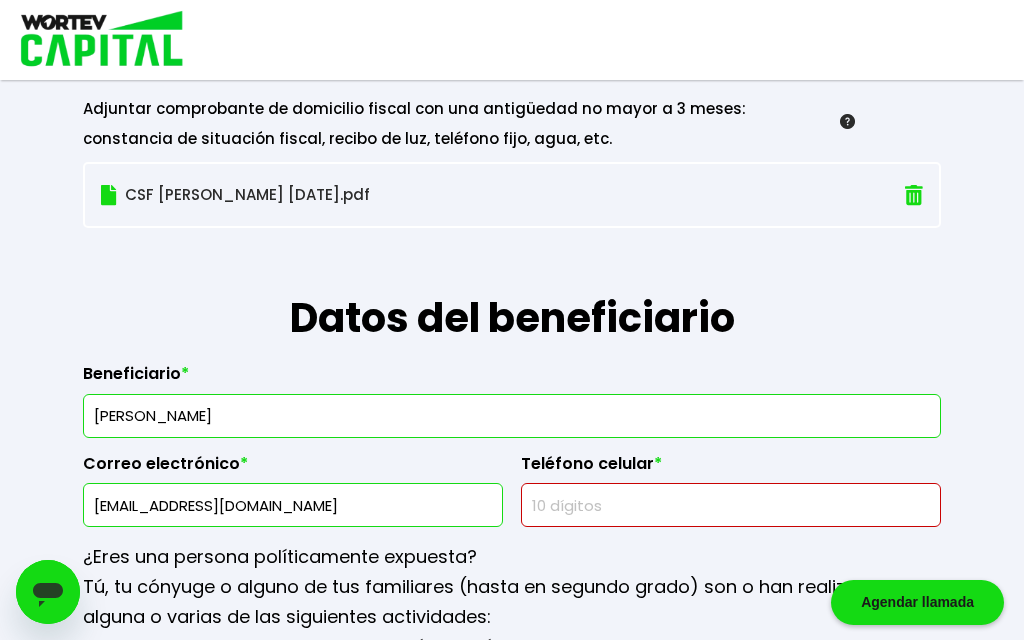 click at bounding box center (731, 505) 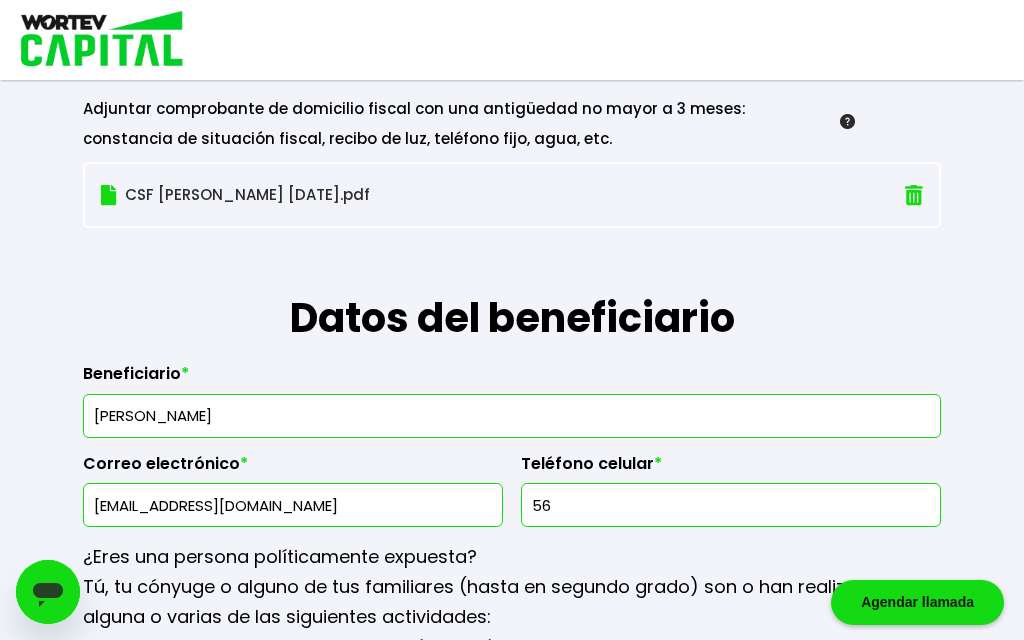 type on "5611139323" 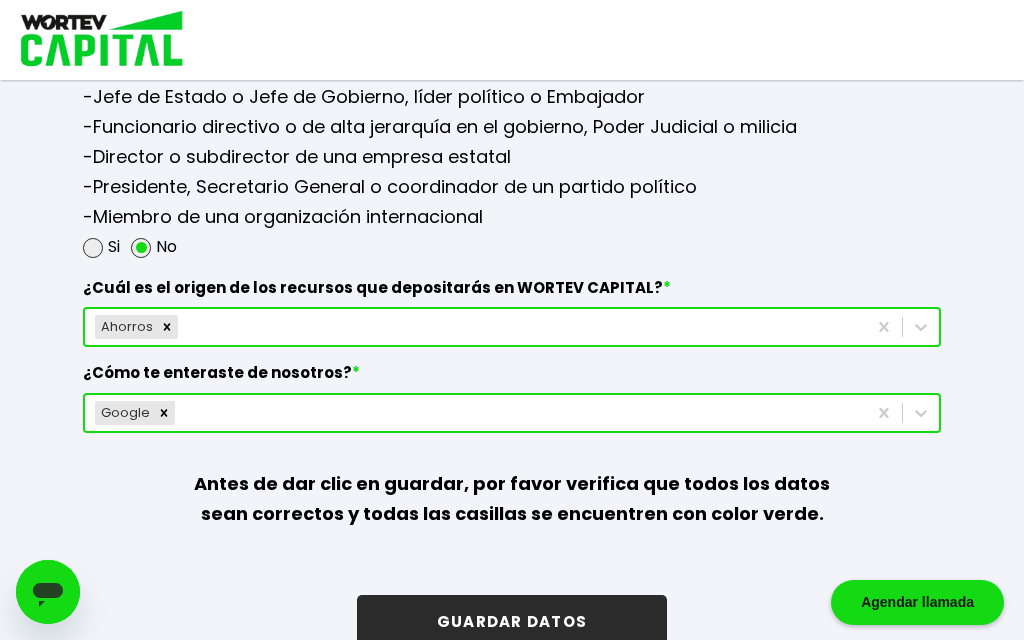 scroll, scrollTop: 2766, scrollLeft: 0, axis: vertical 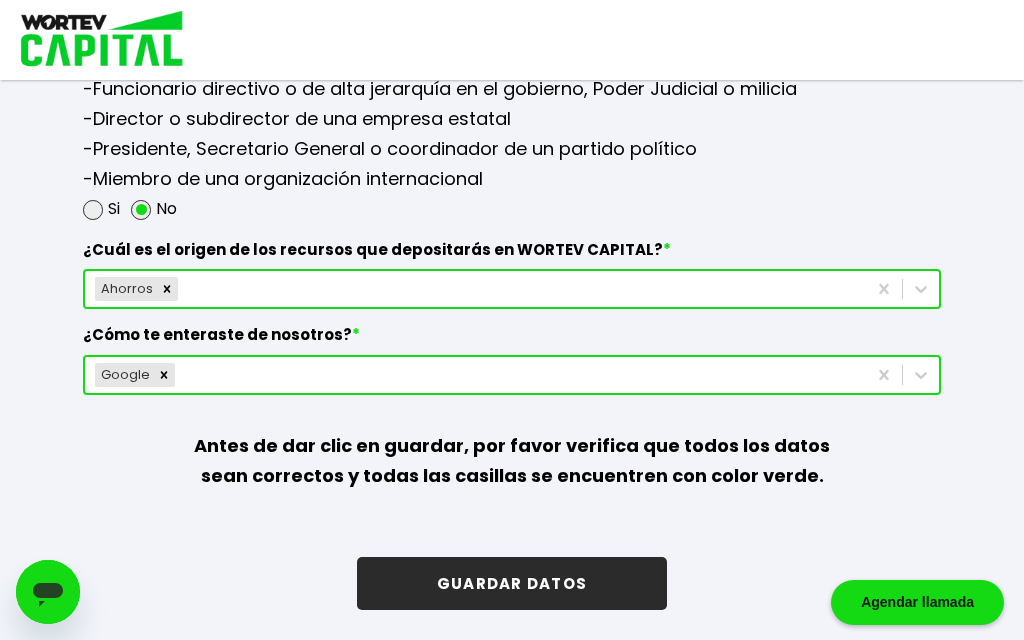 click on "GUARDAR DATOS" at bounding box center (512, 583) 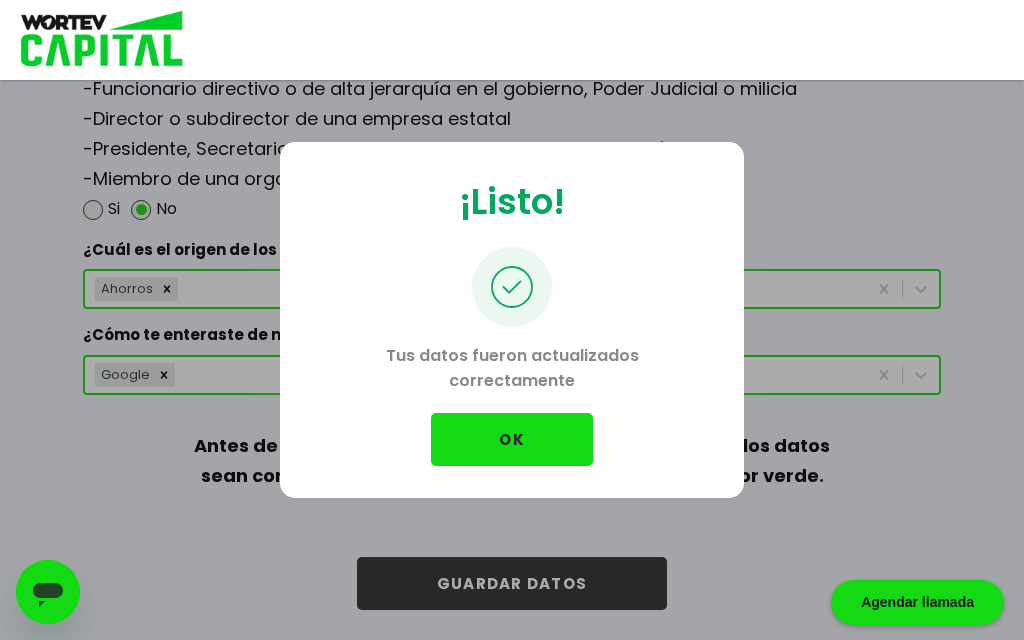 click on "OK" at bounding box center (512, 439) 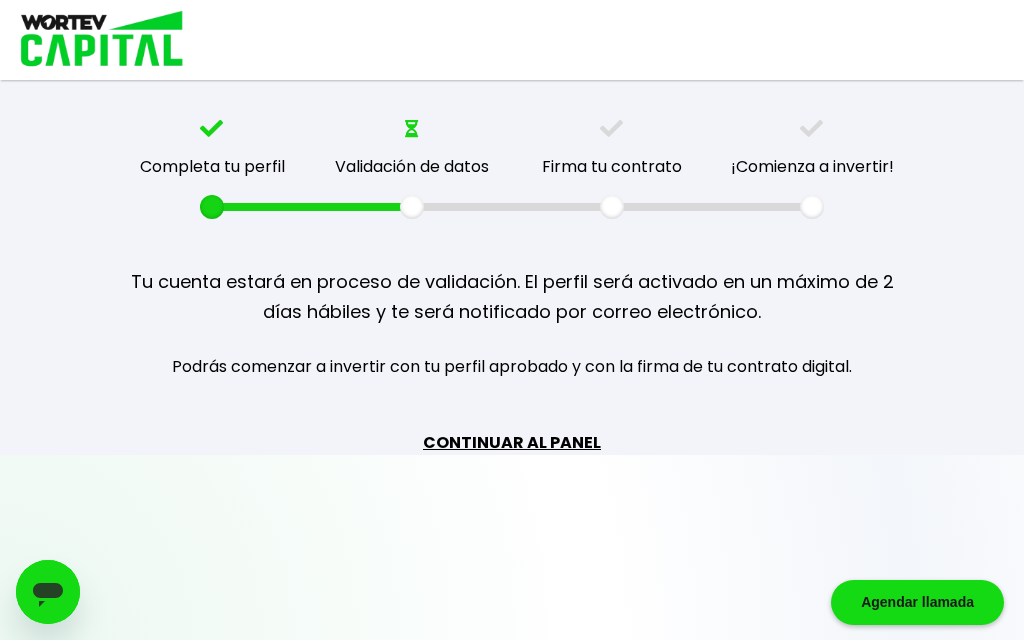 scroll, scrollTop: 0, scrollLeft: 0, axis: both 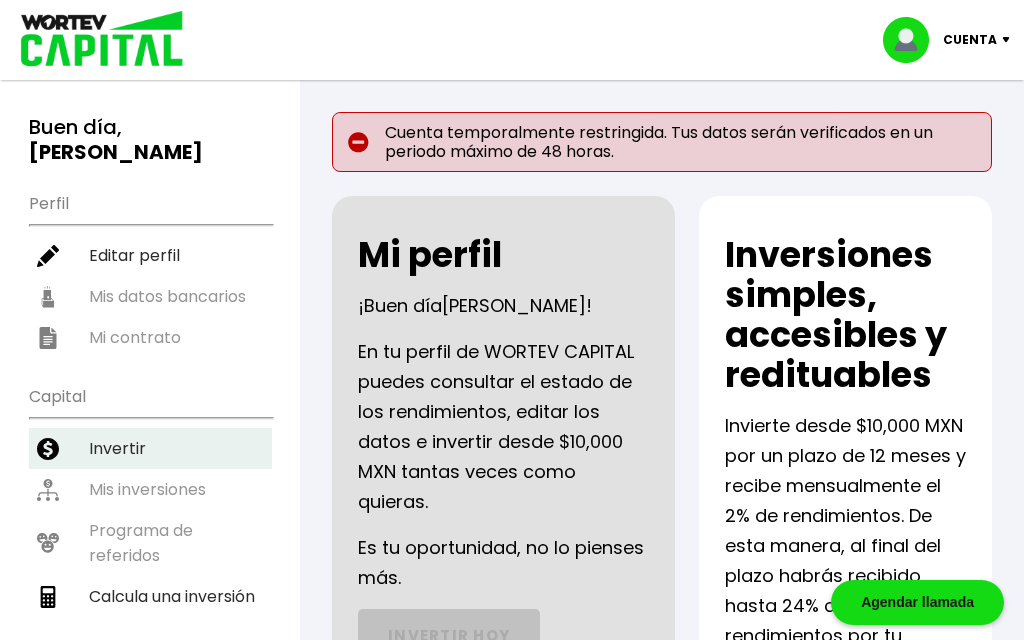 click on "Invertir" at bounding box center (150, 448) 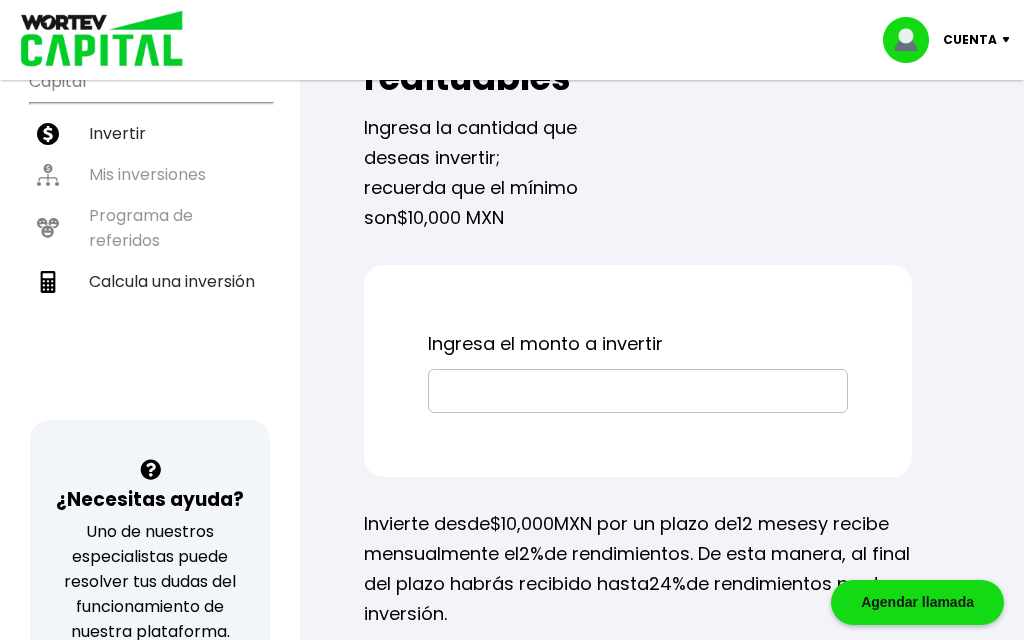 scroll, scrollTop: 0, scrollLeft: 0, axis: both 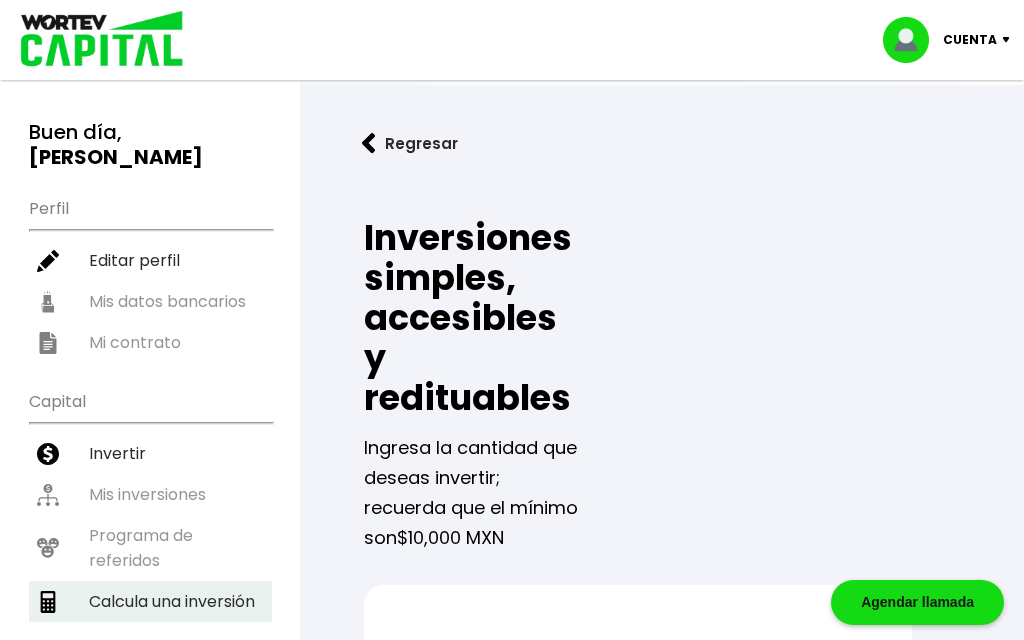 click on "Calcula una inversión" at bounding box center (150, 601) 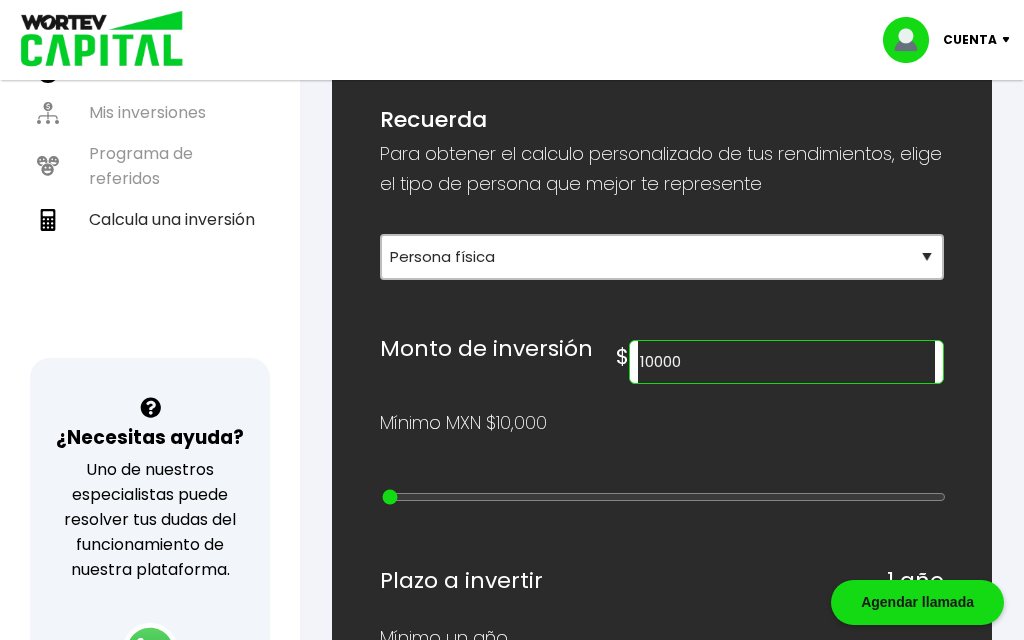 scroll, scrollTop: 383, scrollLeft: 0, axis: vertical 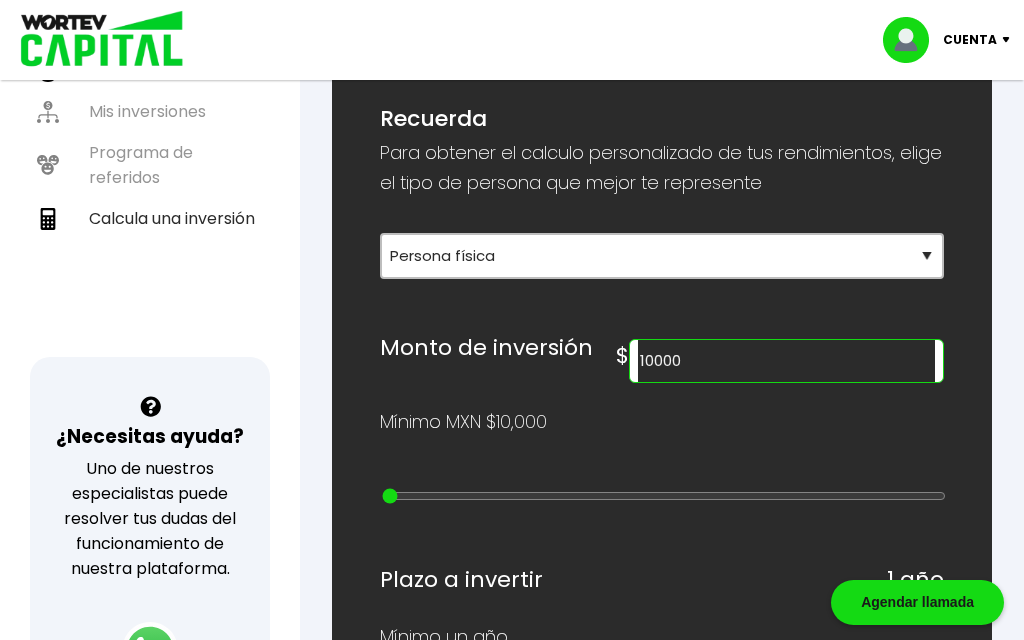 click on "10000" at bounding box center [786, 361] 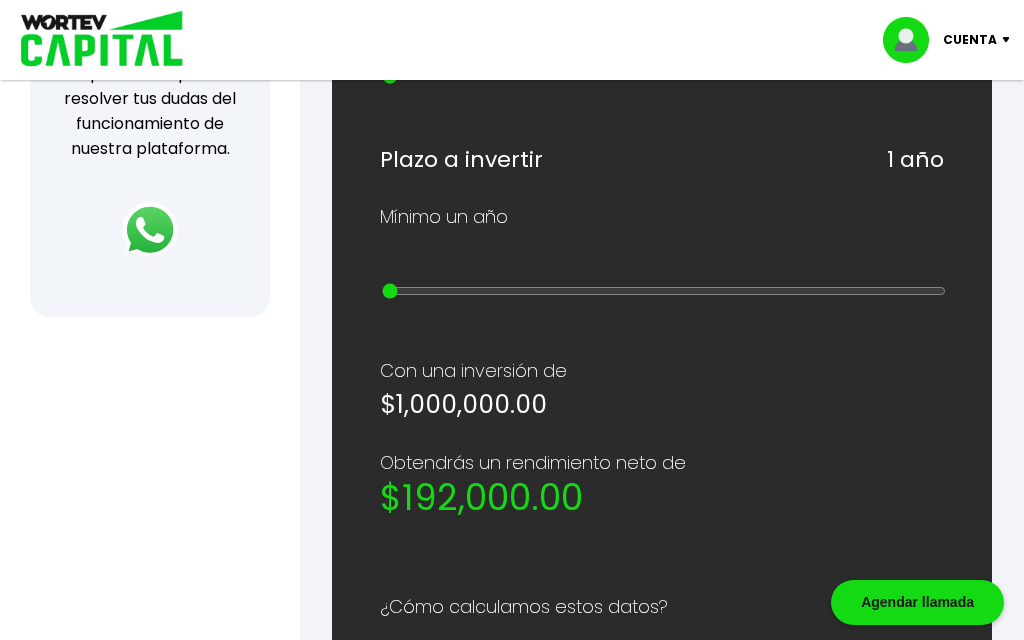scroll, scrollTop: 796, scrollLeft: 0, axis: vertical 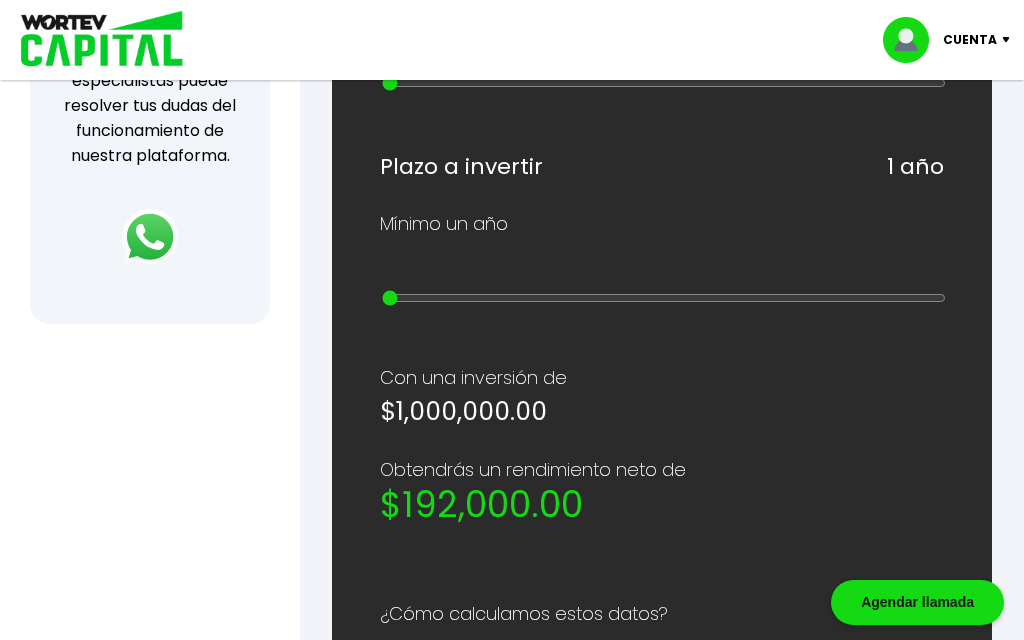 click on "¿Cuánto quieres invertir? WORTEV CAPITAL crece tu dinero apoyando empresas mexicanas Tipo de persona Recuerda Para obtener el calculo personalizado de tus rendimientos, elige el tipo de persona que mejor te represente Selecciona tu tipo de persona Persona Física que emite factura Persona física Persona moral  Monto de inversión $ 1000000  Mínimo MXN $10,000  Plazo a invertir   1   año    Mínimo un año  Con una inversión de   $1,000,000.00  Obtendrás un rendimiento neto de   $192,000.00   Quiero invertir  ¿Cómo calculamos estos datos?  Nuestro modelo hace crecer el capital de nuestros inversionistas a través de un ecosistema especializado en emprendimiento, integrado por un fondo de capital emprendedor, una aceleradora inteligente de negocios y una plataforma educativa, que impulsa el nacimiento, desarrollo y expansión de empresas de alto impacto. WORTEV CAPITAL es simple, accesible y rentable. Si estás decidido a empezar, esta es una de las mejores opciones para invertir." at bounding box center [662, 213] 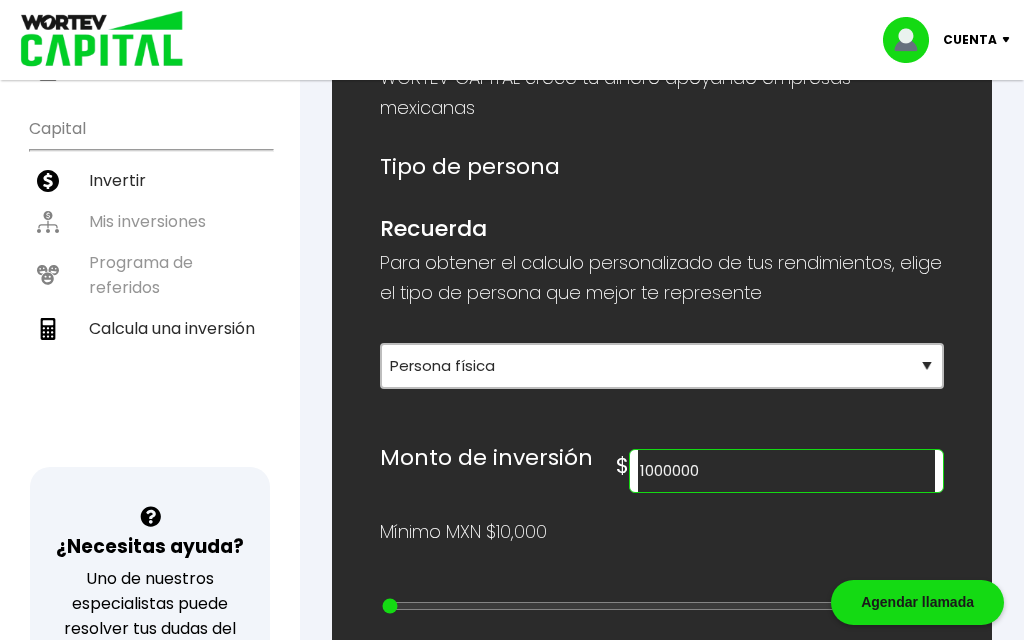 scroll, scrollTop: 274, scrollLeft: 0, axis: vertical 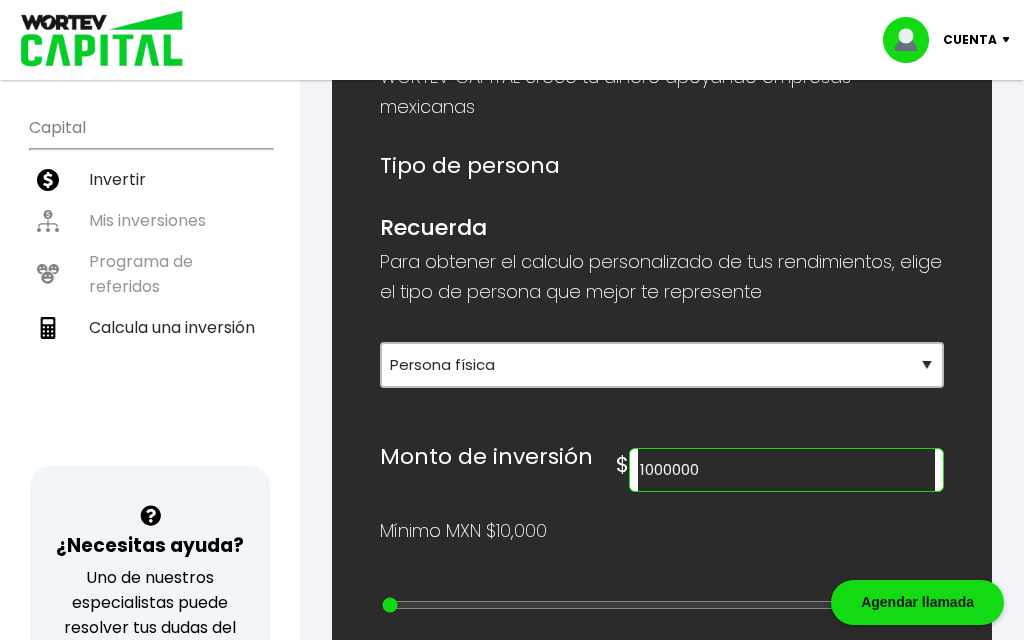 click on "1000000" at bounding box center (786, 470) 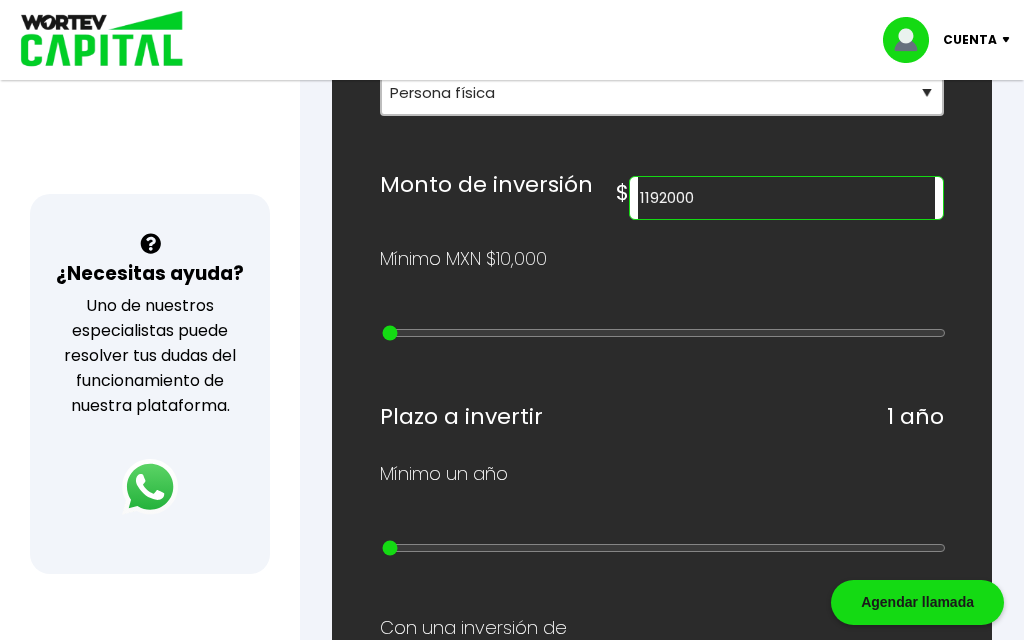 scroll, scrollTop: 555, scrollLeft: 0, axis: vertical 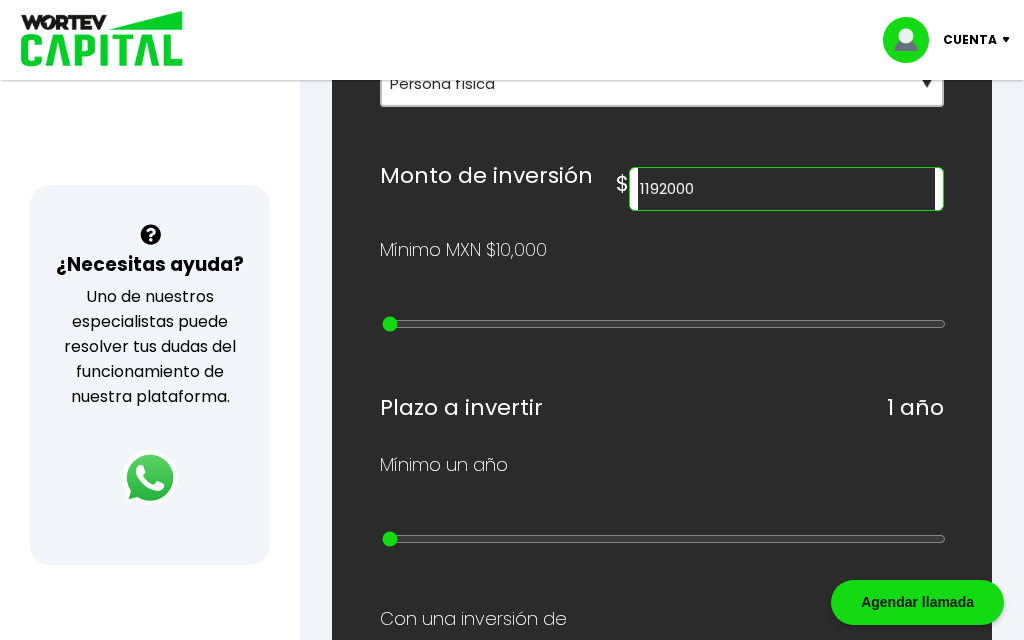 click on "¿Cuánto quieres invertir? WORTEV CAPITAL crece tu dinero apoyando empresas mexicanas Tipo de persona Recuerda Para obtener el calculo personalizado de tus rendimientos, elige el tipo de persona que mejor te represente Selecciona tu tipo de persona Persona Física que emite factura Persona física Persona moral  Monto de inversión $ 1192000  Mínimo MXN $10,000  Plazo a invertir   1   año    Mínimo un año  Con una inversión de   $1,192,000.00  Obtendrás un rendimiento neto de   $228,864.00   Quiero invertir  ¿Cómo calculamos estos datos?  Nuestro modelo hace crecer el capital de nuestros inversionistas a través de un ecosistema especializado en emprendimiento, integrado por un fondo de capital emprendedor, una aceleradora inteligente de negocios y una plataforma educativa, que impulsa el nacimiento, desarrollo y expansión de empresas de alto impacto. WORTEV CAPITAL es simple, accesible y rentable. Si estás decidido a empezar, esta es una de las mejores opciones para invertir." at bounding box center [662, 454] 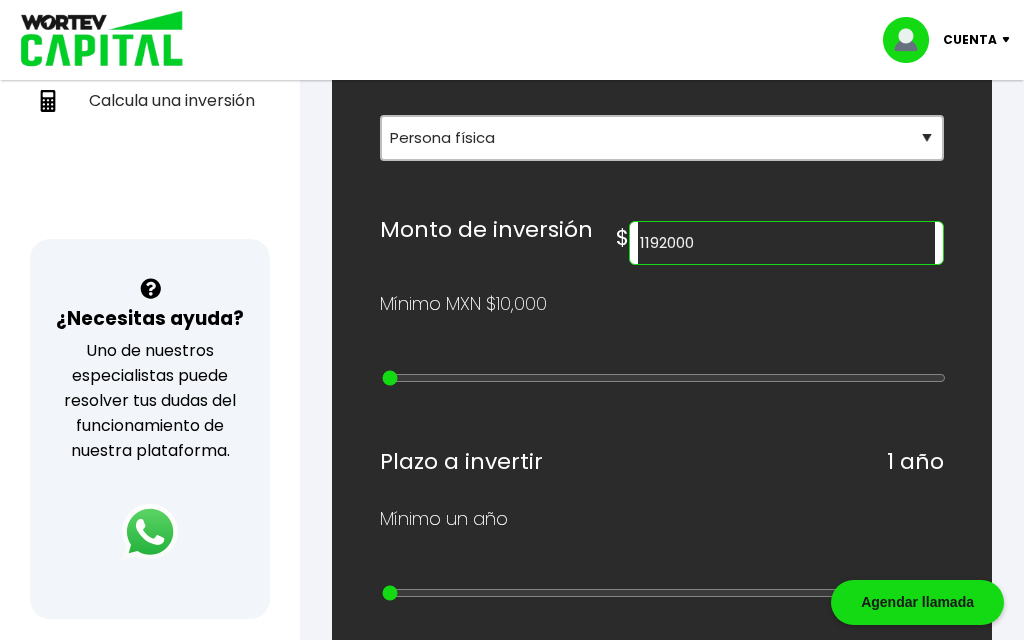 scroll, scrollTop: 478, scrollLeft: 0, axis: vertical 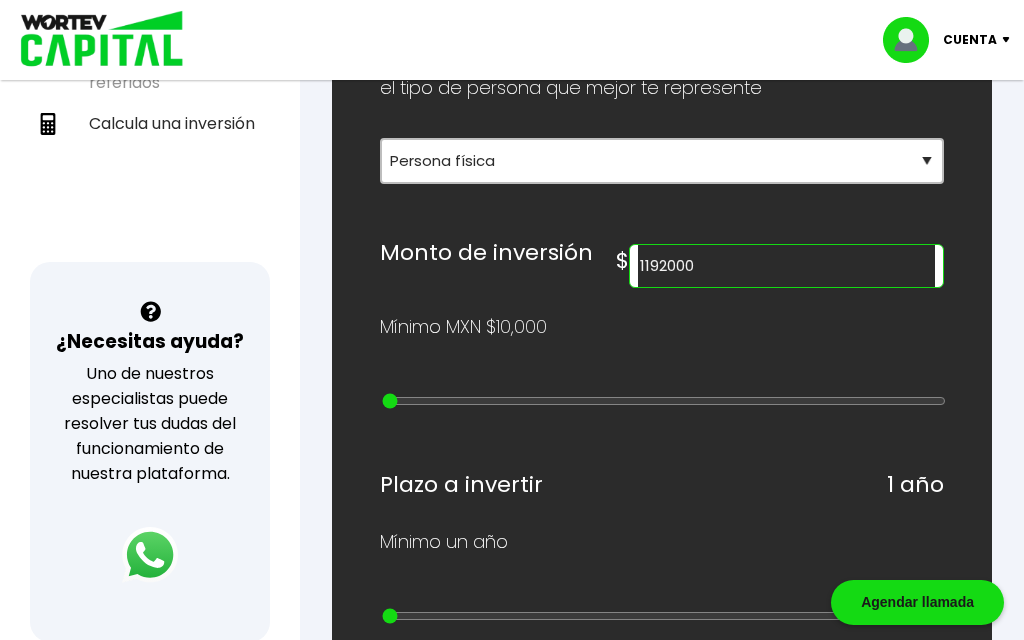 click on "1192000" at bounding box center [786, 266] 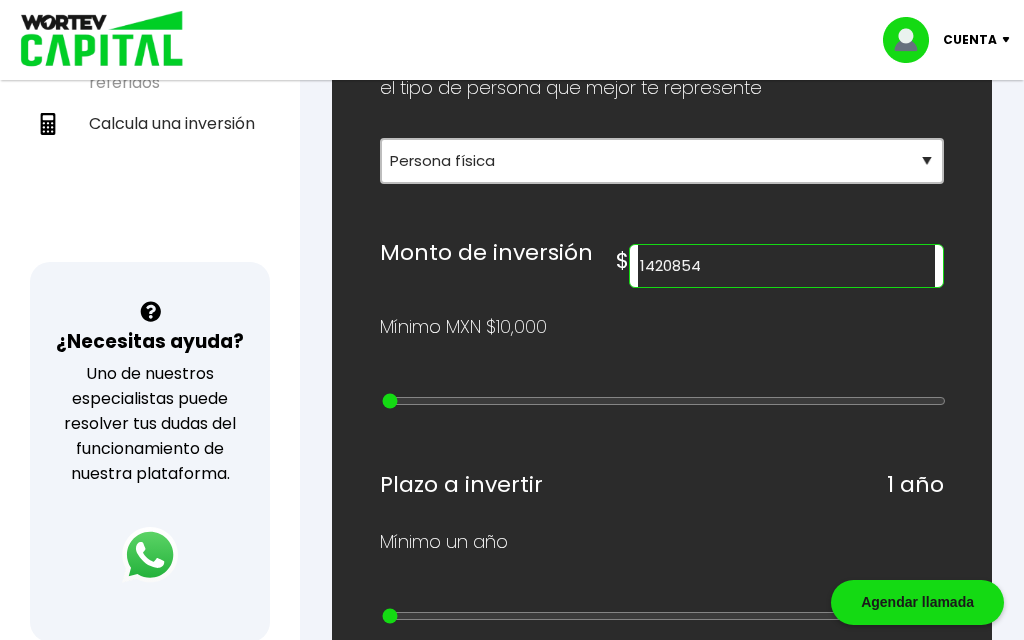 click on "1420854" at bounding box center [786, 266] 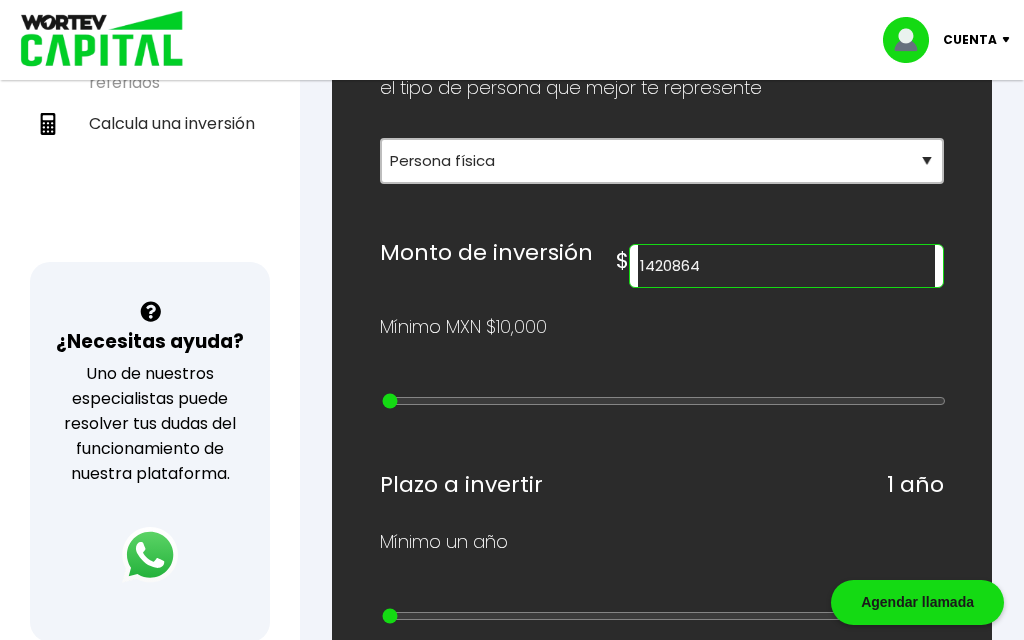 type on "1420864" 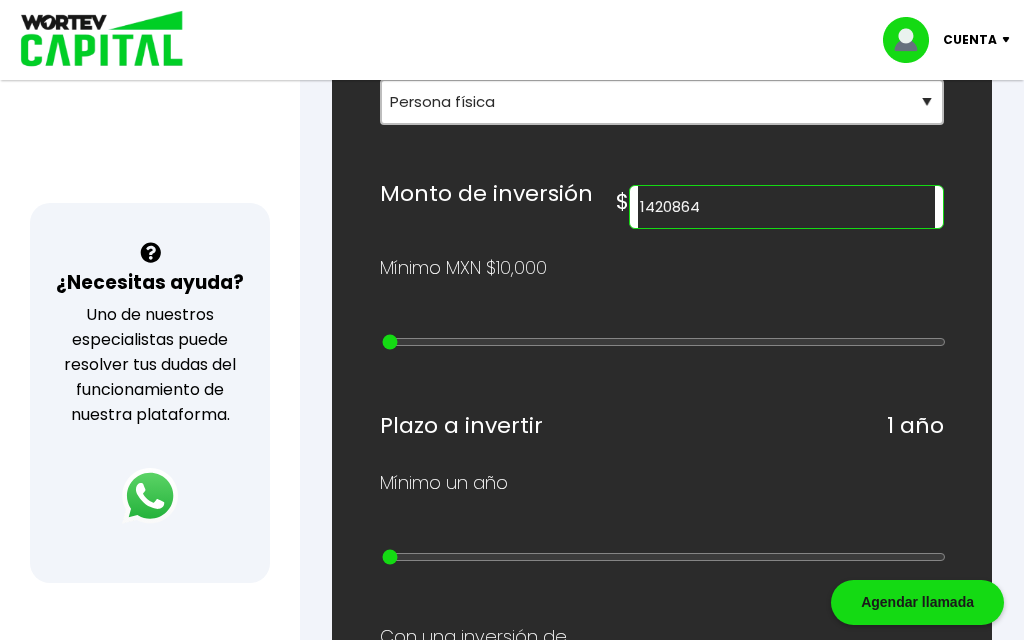 scroll, scrollTop: 536, scrollLeft: 0, axis: vertical 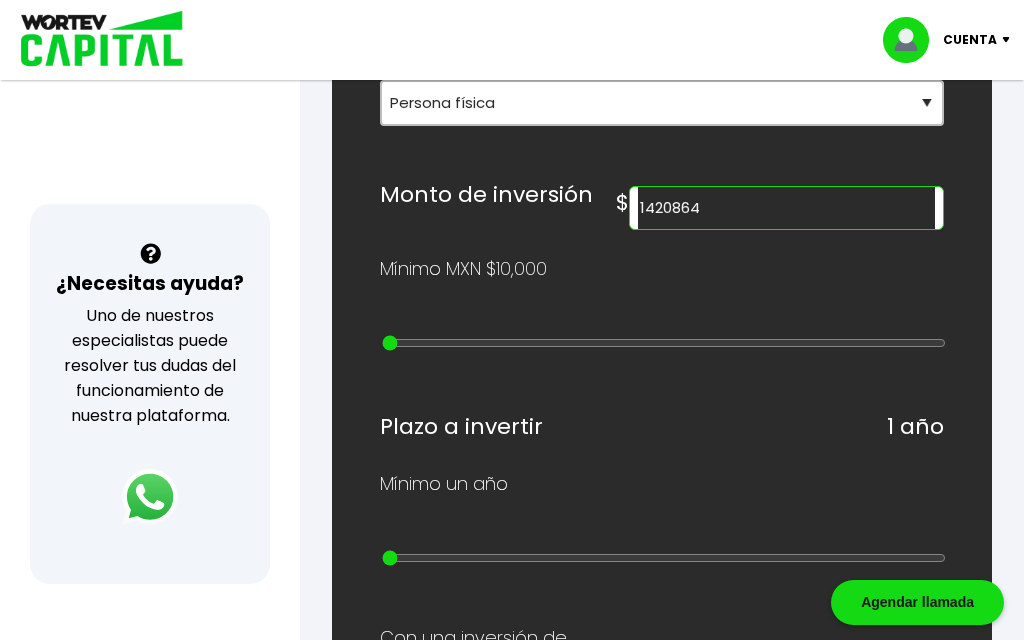 drag, startPoint x: 837, startPoint y: 200, endPoint x: 790, endPoint y: 198, distance: 47.042534 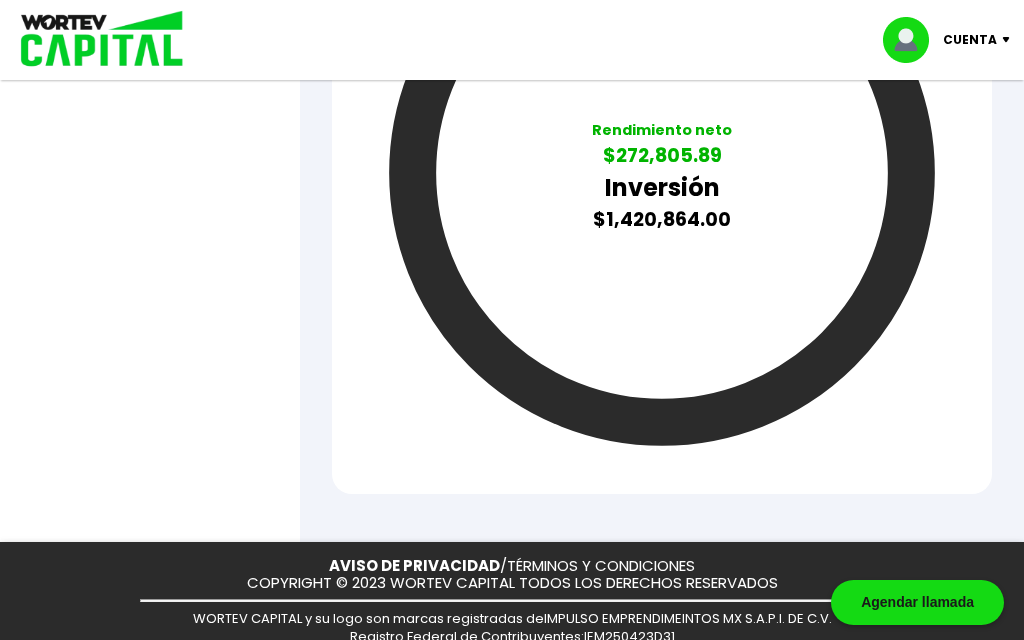 scroll, scrollTop: 2823, scrollLeft: 0, axis: vertical 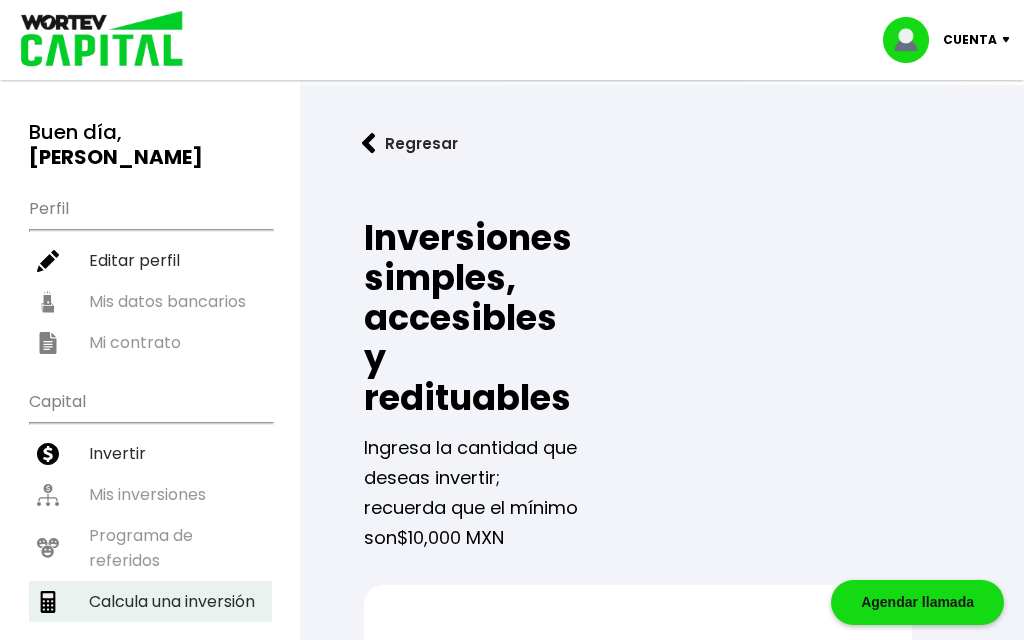 click on "Calcula una inversión" at bounding box center (150, 601) 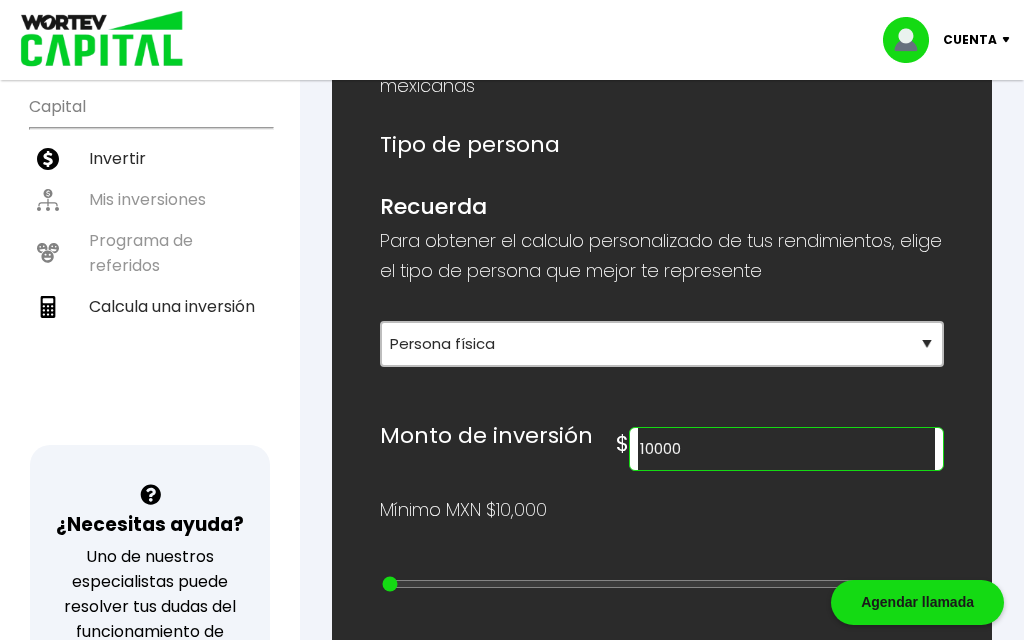 scroll, scrollTop: 331, scrollLeft: 0, axis: vertical 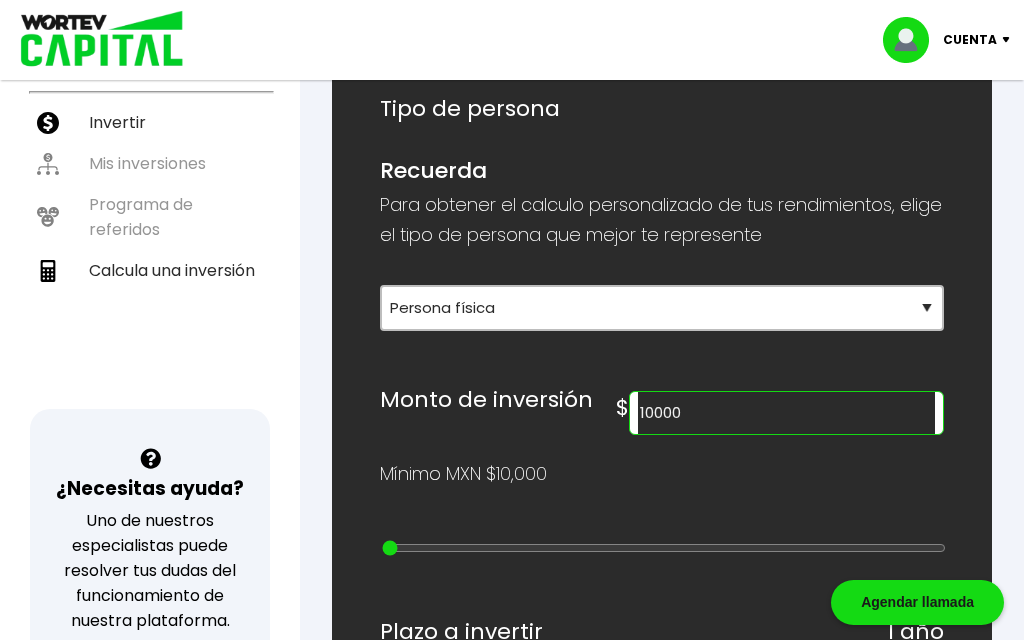 click on "10000" at bounding box center (786, 413) 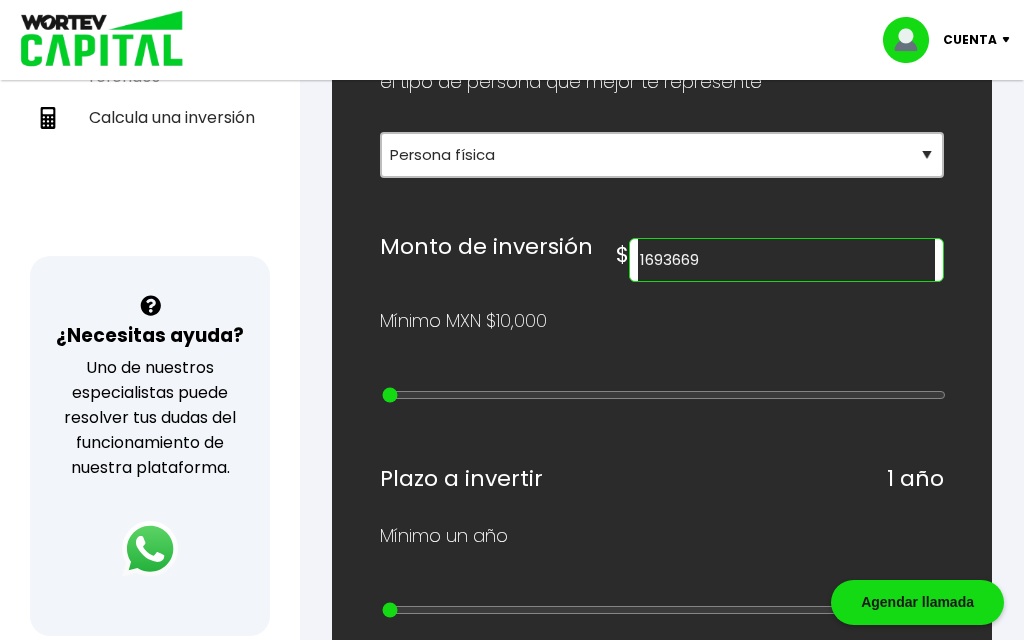 scroll, scrollTop: 487, scrollLeft: 0, axis: vertical 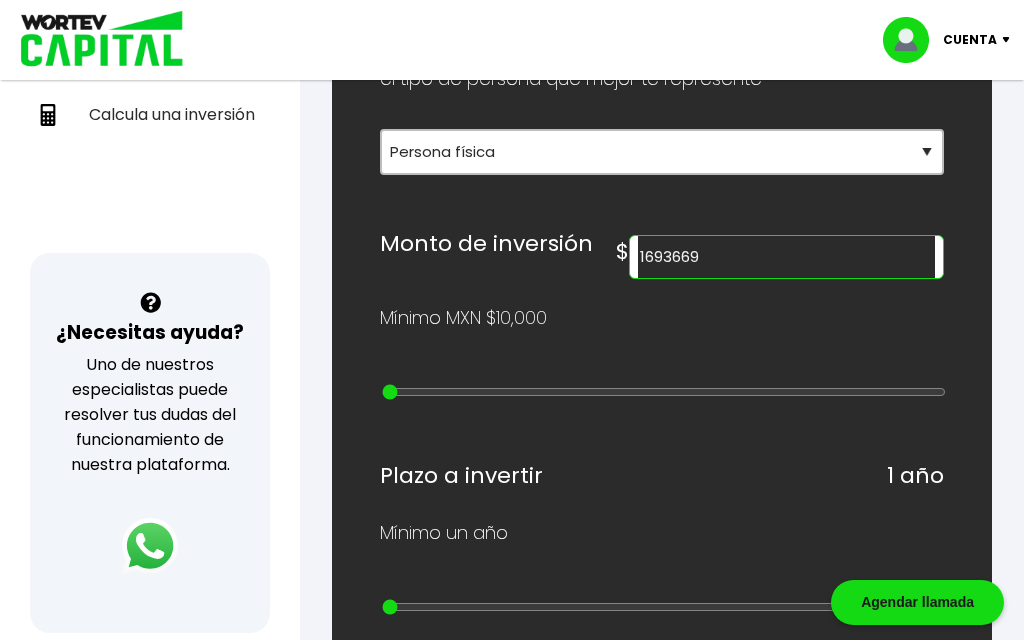 click on "¿Cuánto quieres invertir? WORTEV CAPITAL crece tu dinero apoyando empresas mexicanas Tipo de persona Recuerda Para obtener el calculo personalizado de tus rendimientos, elige el tipo de persona que mejor te represente Selecciona tu tipo de persona Persona Física que emite factura Persona física Persona moral  Monto de inversión $ 1693669  Mínimo MXN $10,000  Plazo a invertir   1   año    Mínimo un año  Con una inversión de   $1,693,669.00  Obtendrás un rendimiento neto de   $325,184.45   Quiero invertir  ¿Cómo calculamos estos datos?  Nuestro modelo hace crecer el capital de nuestros inversionistas a través de un ecosistema especializado en emprendimiento, integrado por un fondo de capital emprendedor, una aceleradora inteligente de negocios y una plataforma educativa, que impulsa el nacimiento, desarrollo y expansión de empresas de alto impacto. WORTEV CAPITAL es simple, accesible y rentable. Si estás decidido a empezar, esta es una de las mejores opciones para invertir." at bounding box center [662, 522] 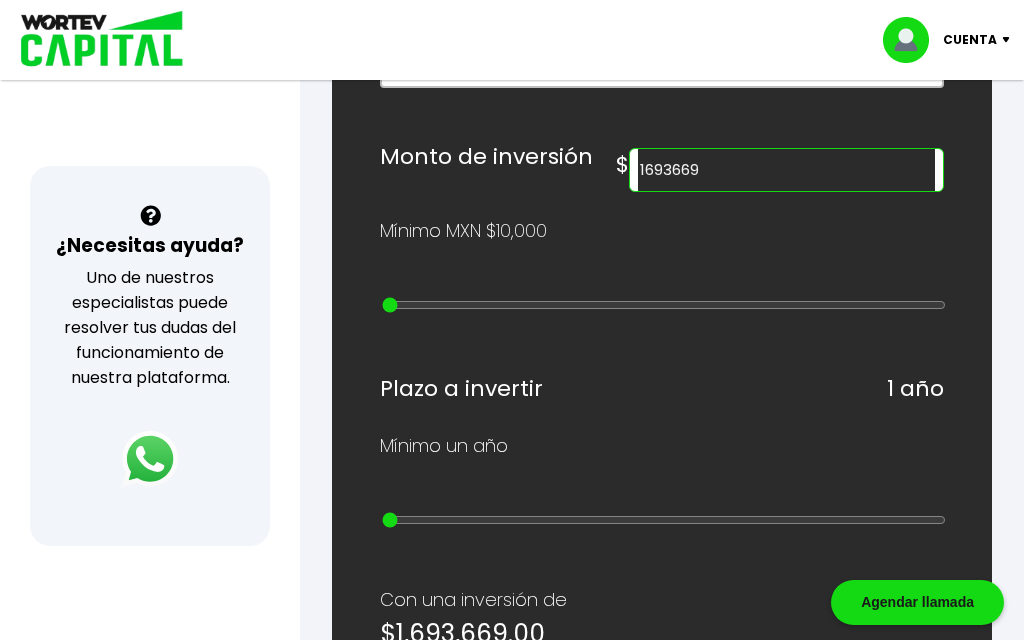 scroll, scrollTop: 572, scrollLeft: 0, axis: vertical 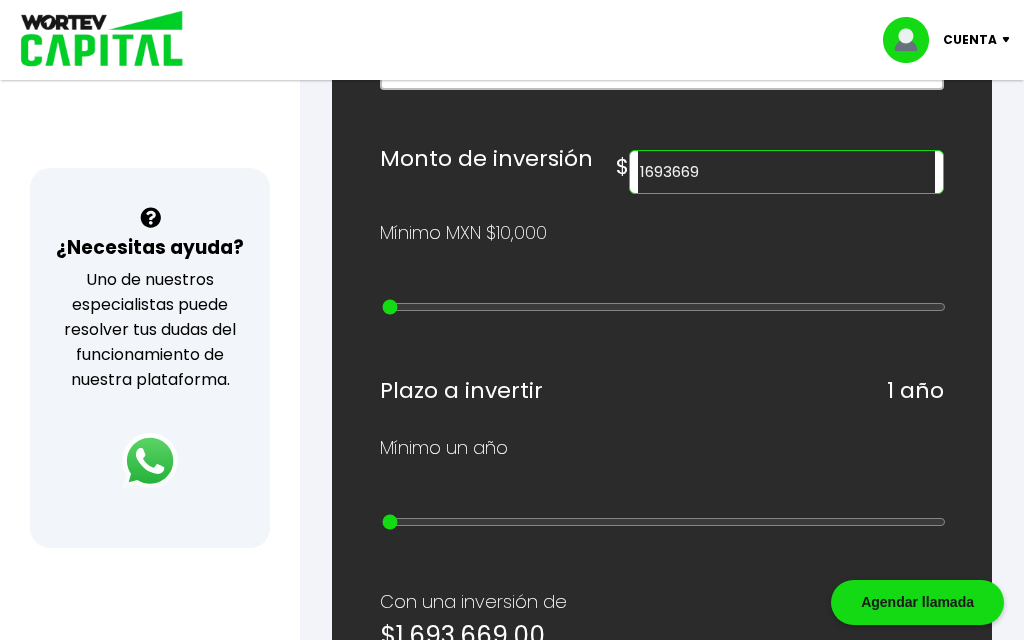 click on "1693669" at bounding box center (786, 172) 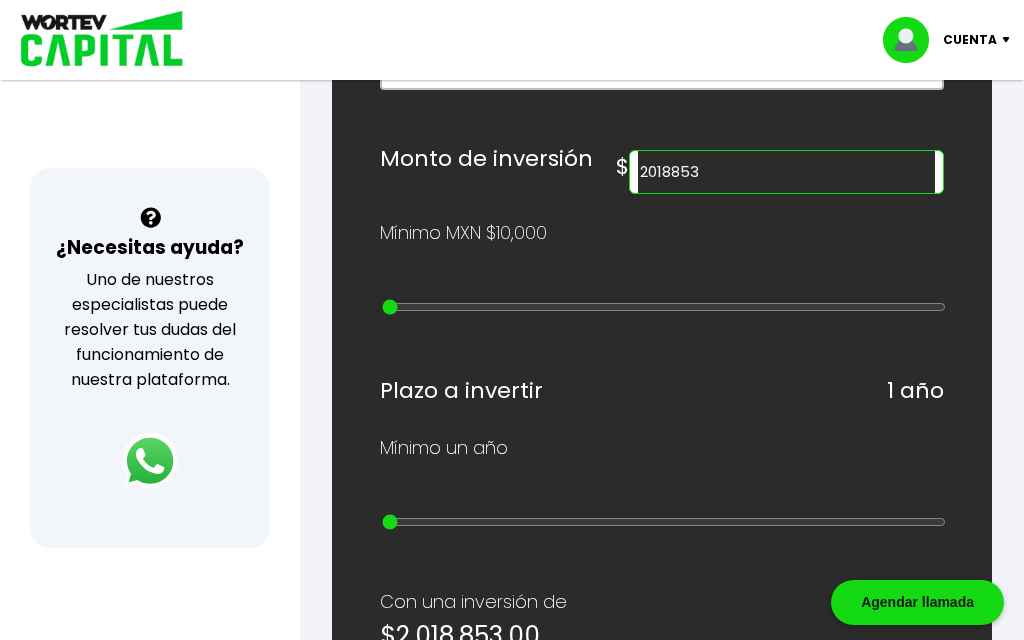 type on "2018853" 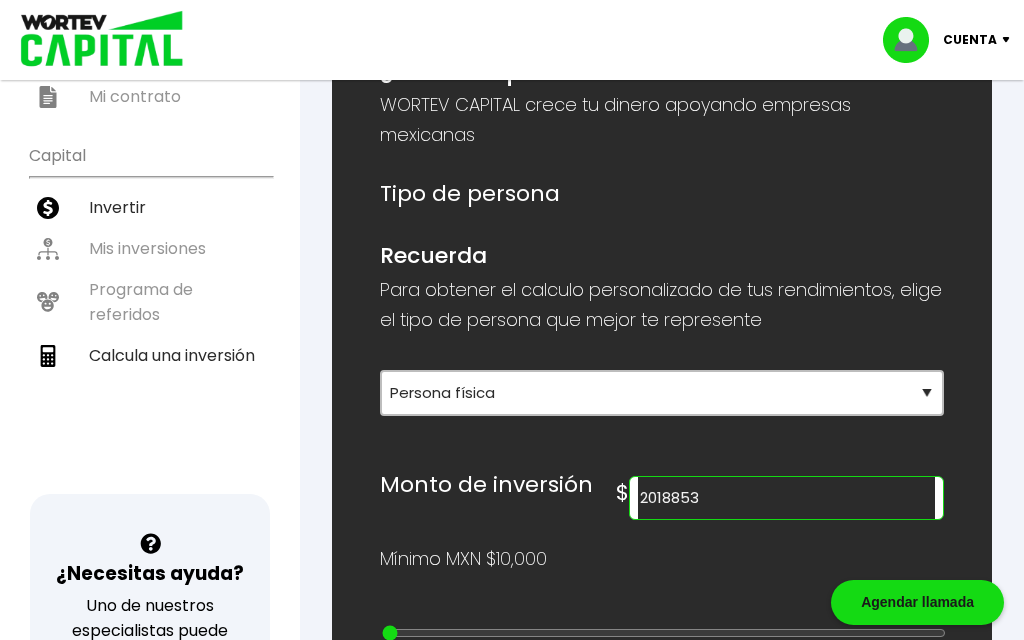 scroll, scrollTop: 249, scrollLeft: 0, axis: vertical 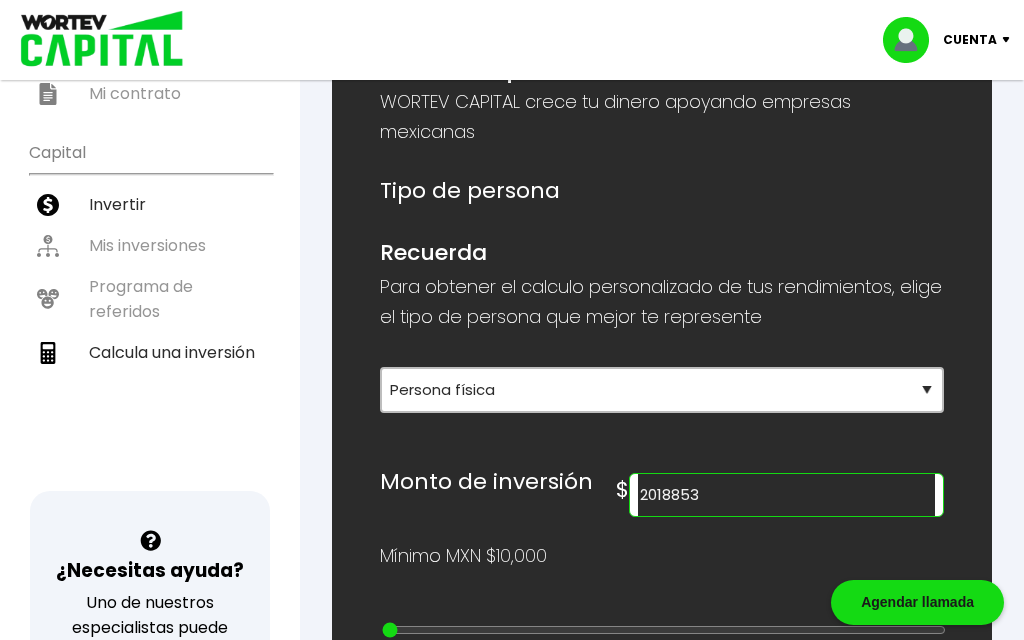click at bounding box center (95, 40) 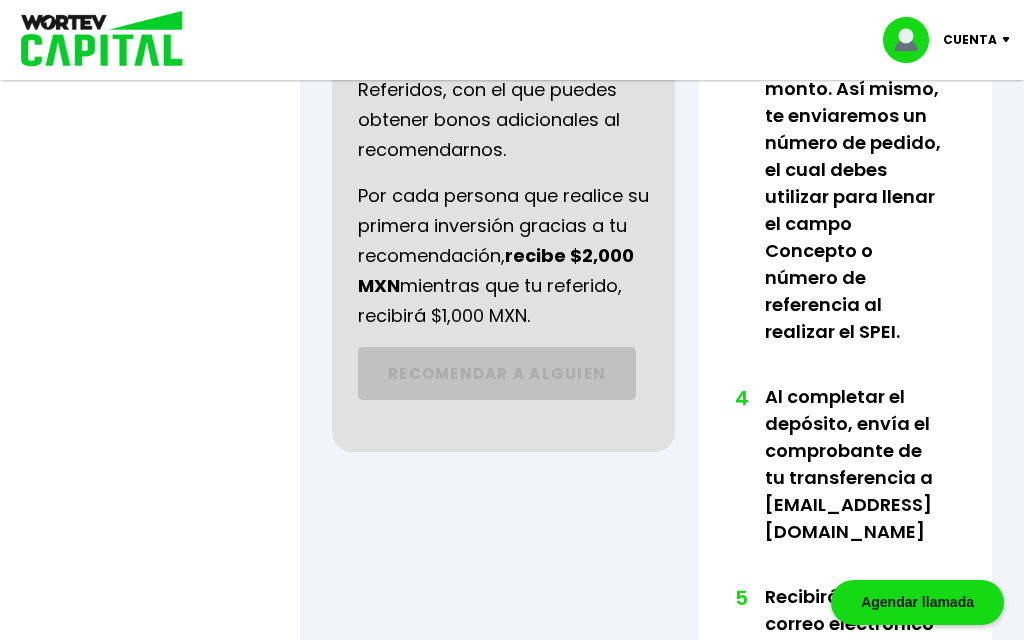 scroll, scrollTop: 0, scrollLeft: 0, axis: both 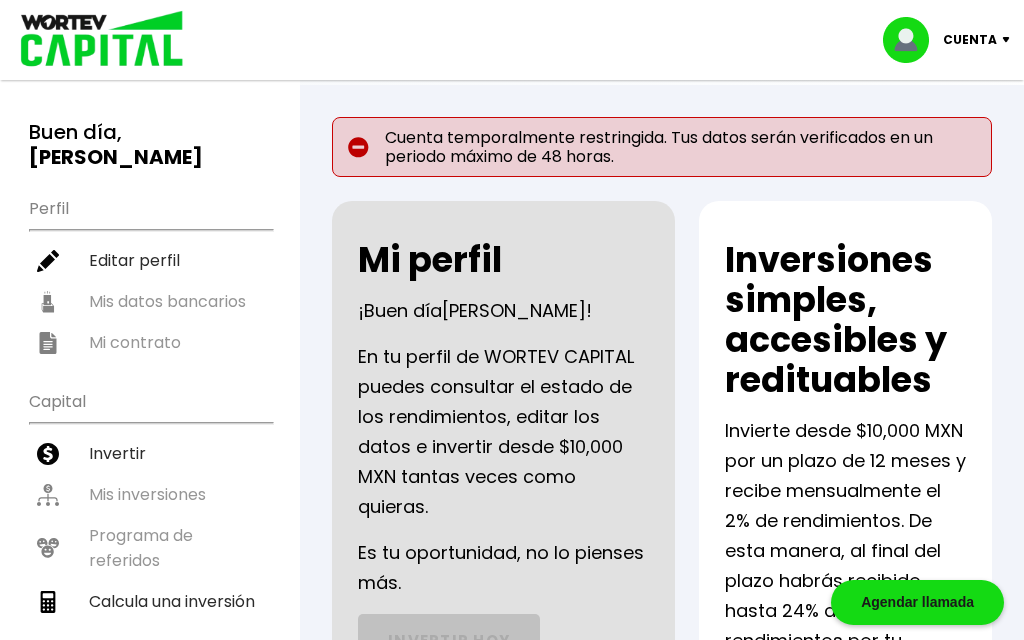 click at bounding box center [95, 40] 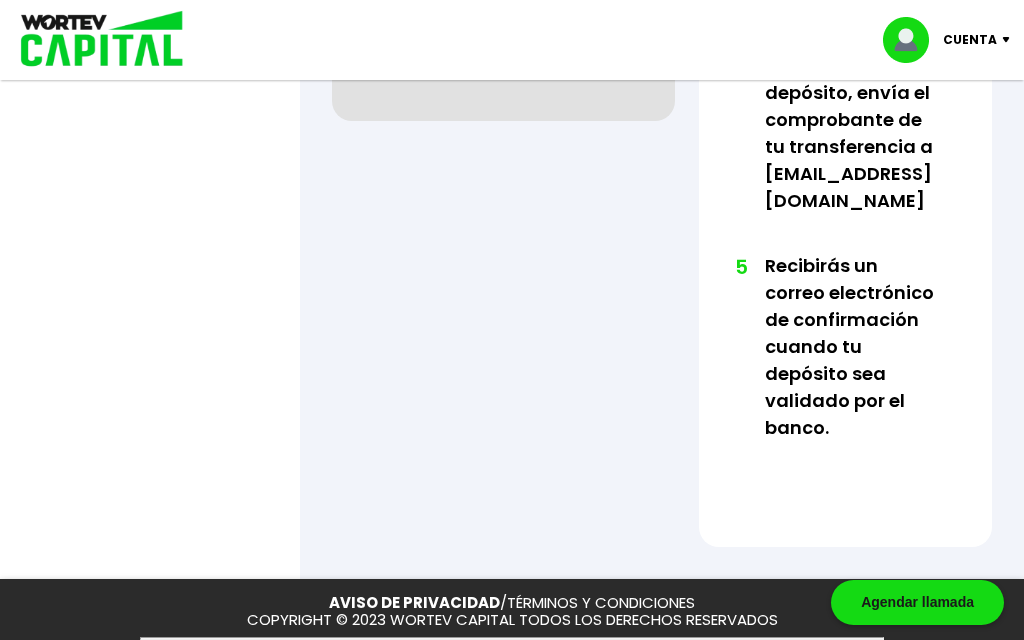 scroll, scrollTop: 1403, scrollLeft: 0, axis: vertical 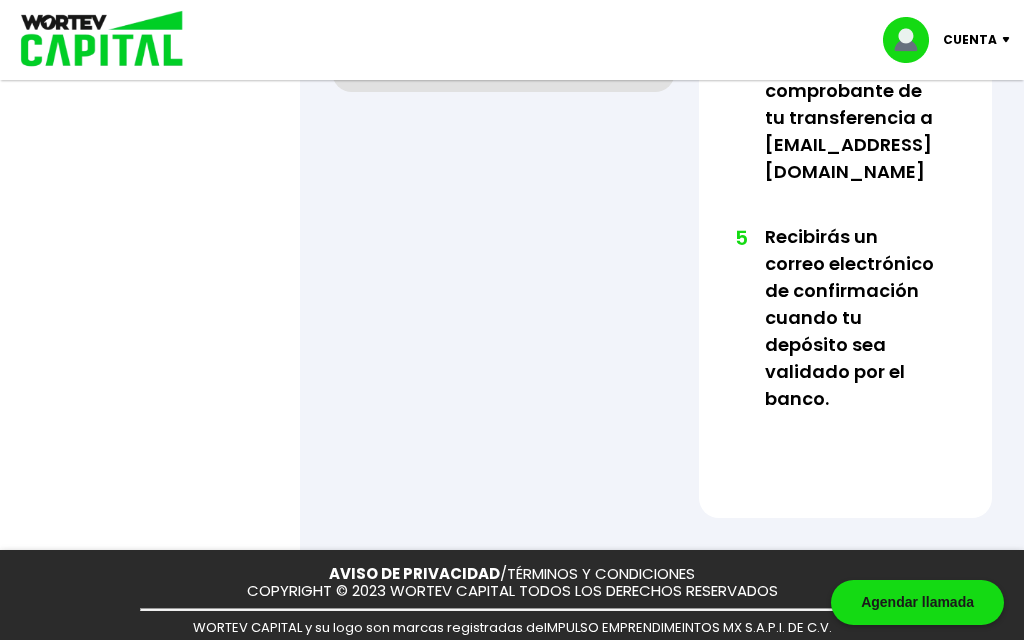 click at bounding box center (95, 40) 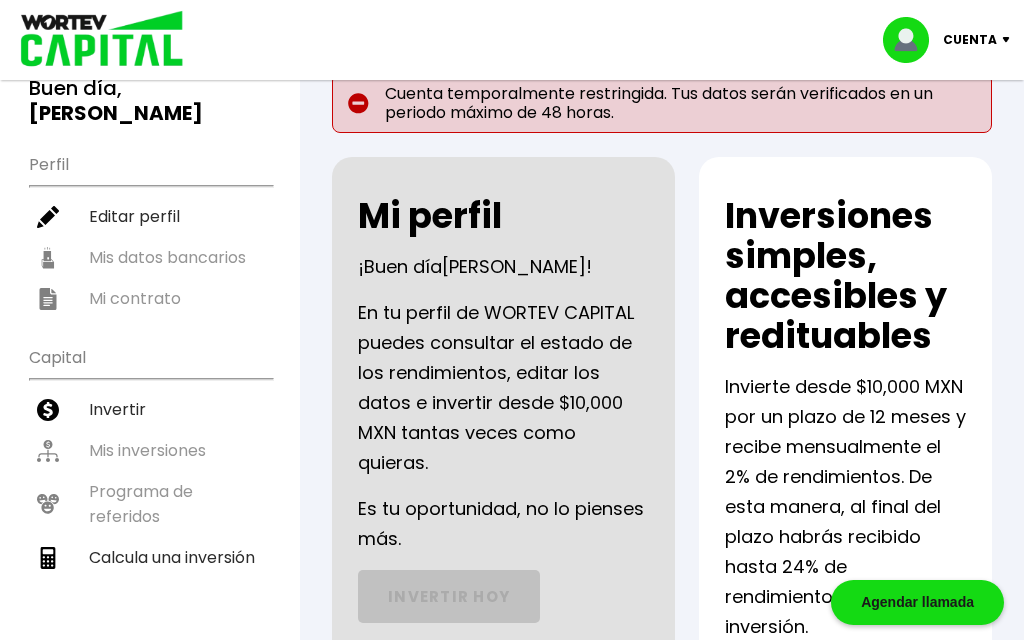 scroll, scrollTop: 0, scrollLeft: 0, axis: both 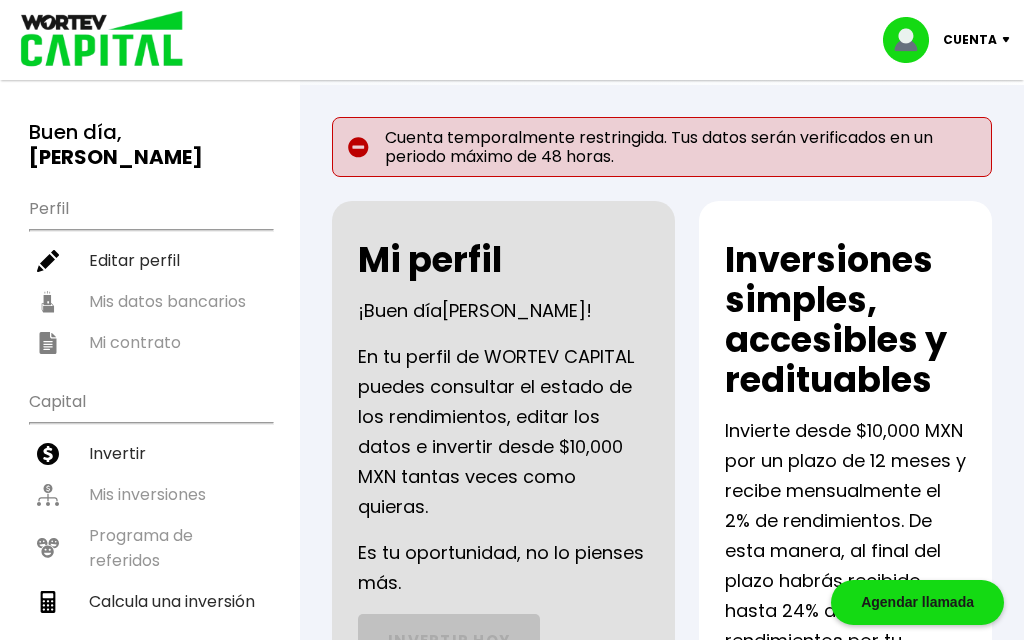 click on "Cuenta" at bounding box center [970, 40] 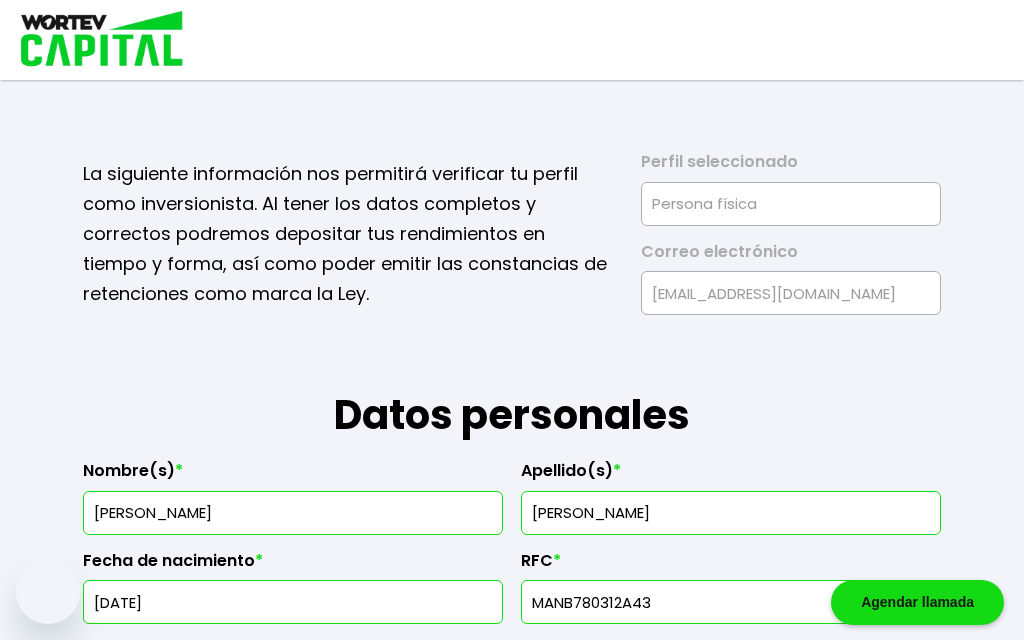 select on "Prefiero no contestar" 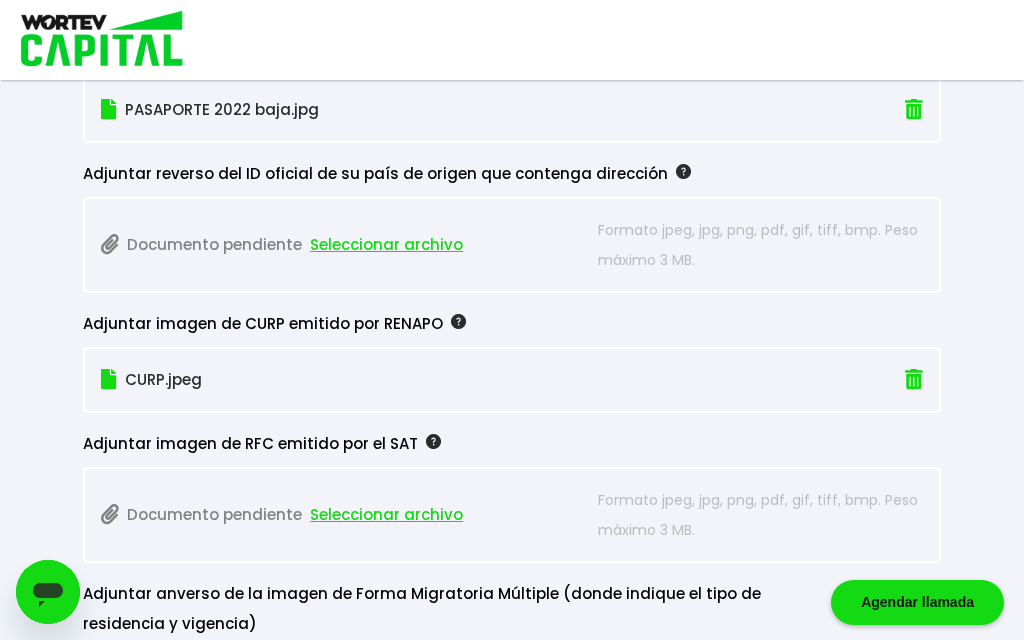 scroll, scrollTop: 0, scrollLeft: 0, axis: both 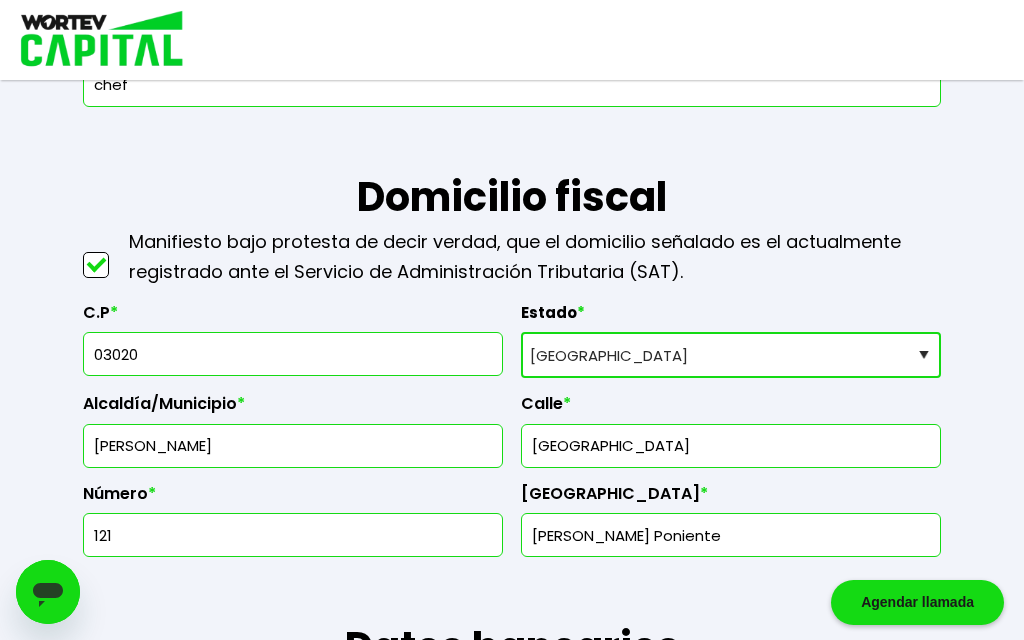 click at bounding box center [95, 40] 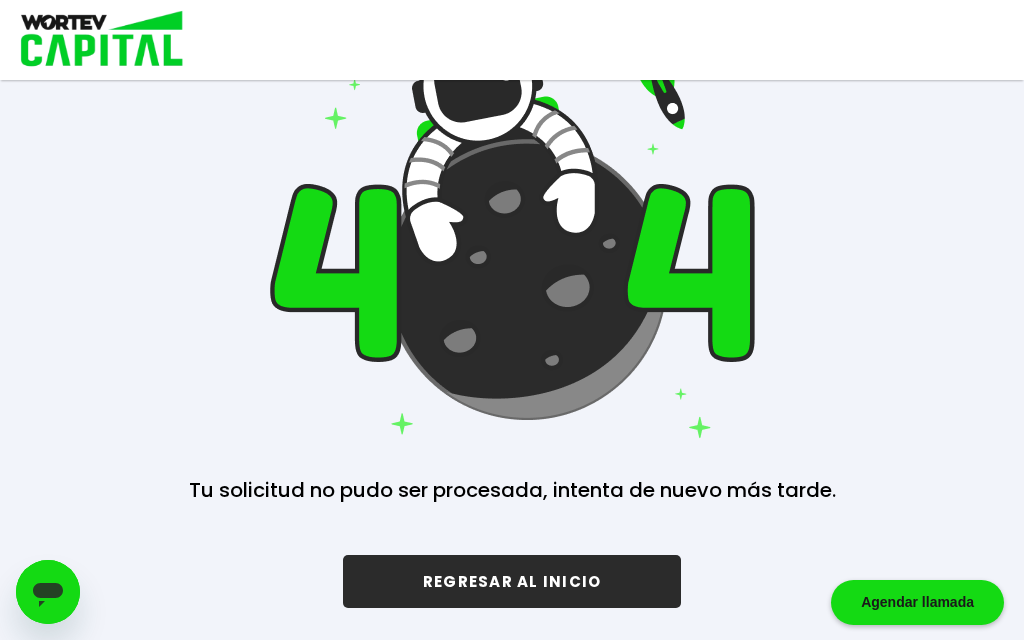 scroll, scrollTop: 0, scrollLeft: 0, axis: both 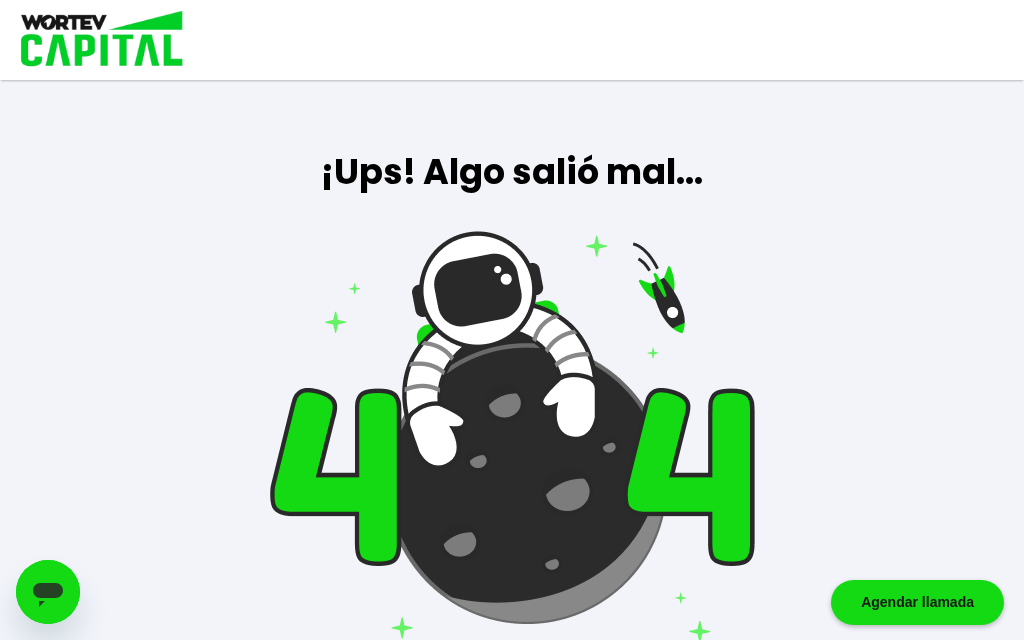 click 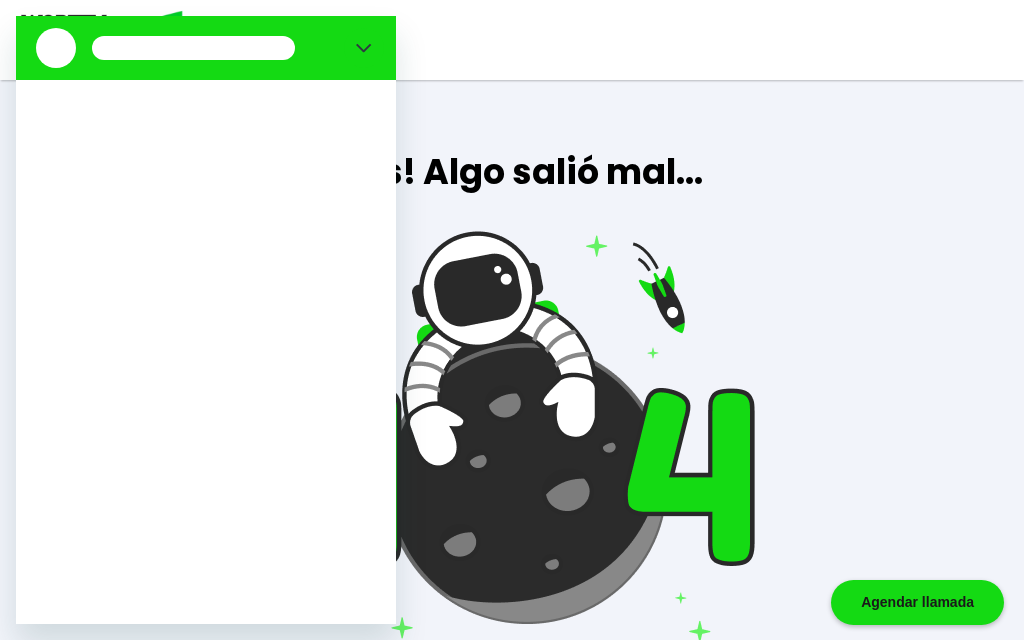 scroll, scrollTop: 0, scrollLeft: 0, axis: both 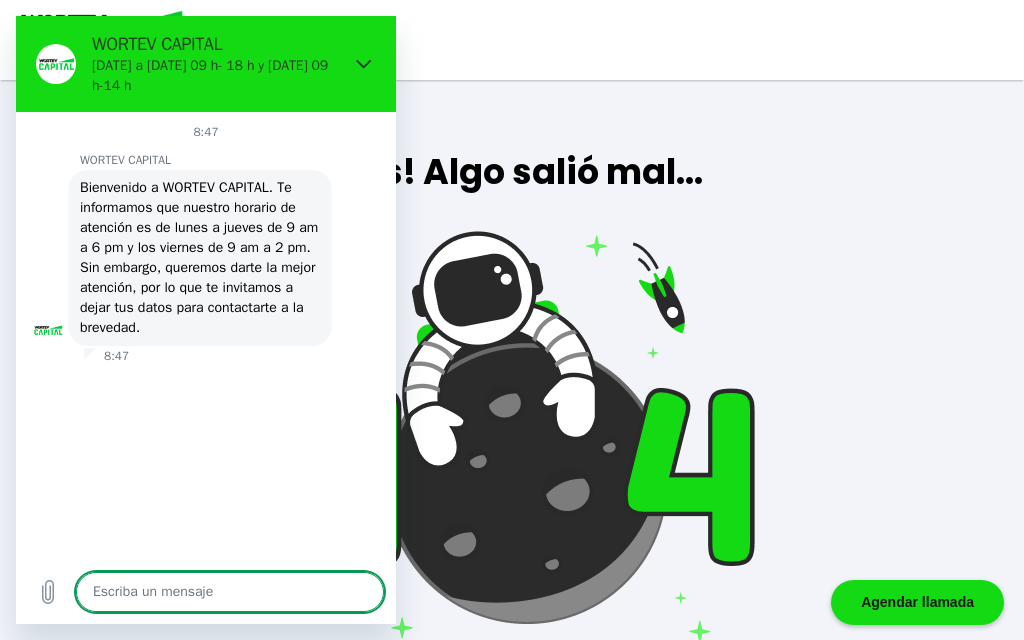 type on "x" 